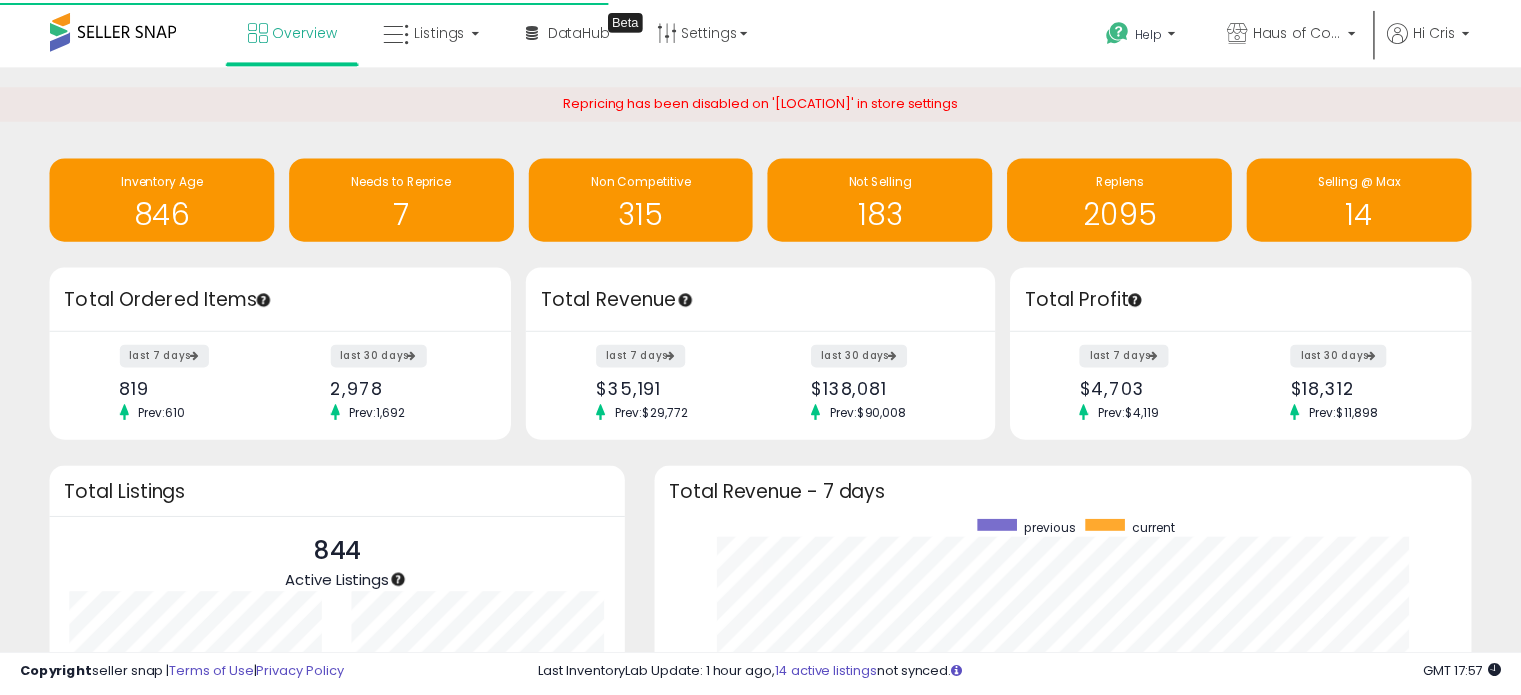 scroll, scrollTop: 0, scrollLeft: 0, axis: both 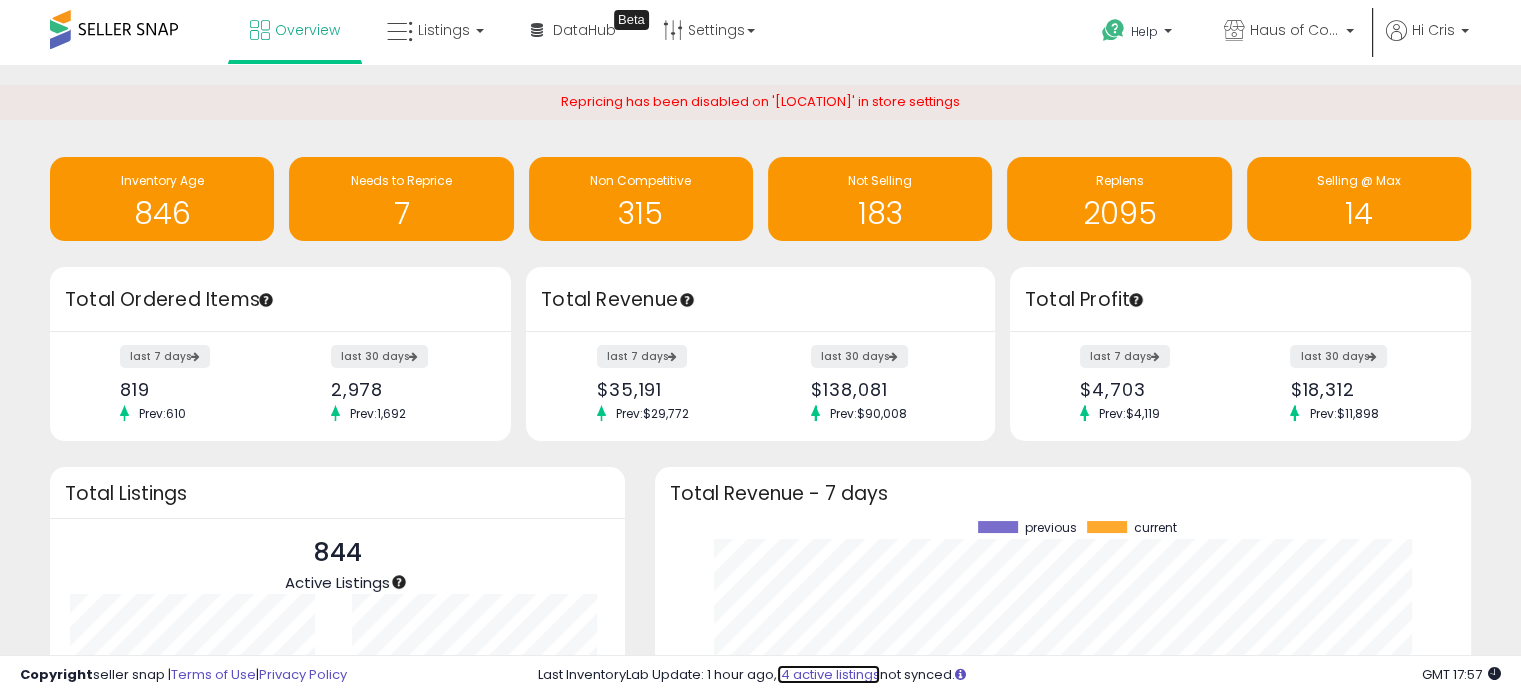 click on "14 active listings" at bounding box center [828, 674] 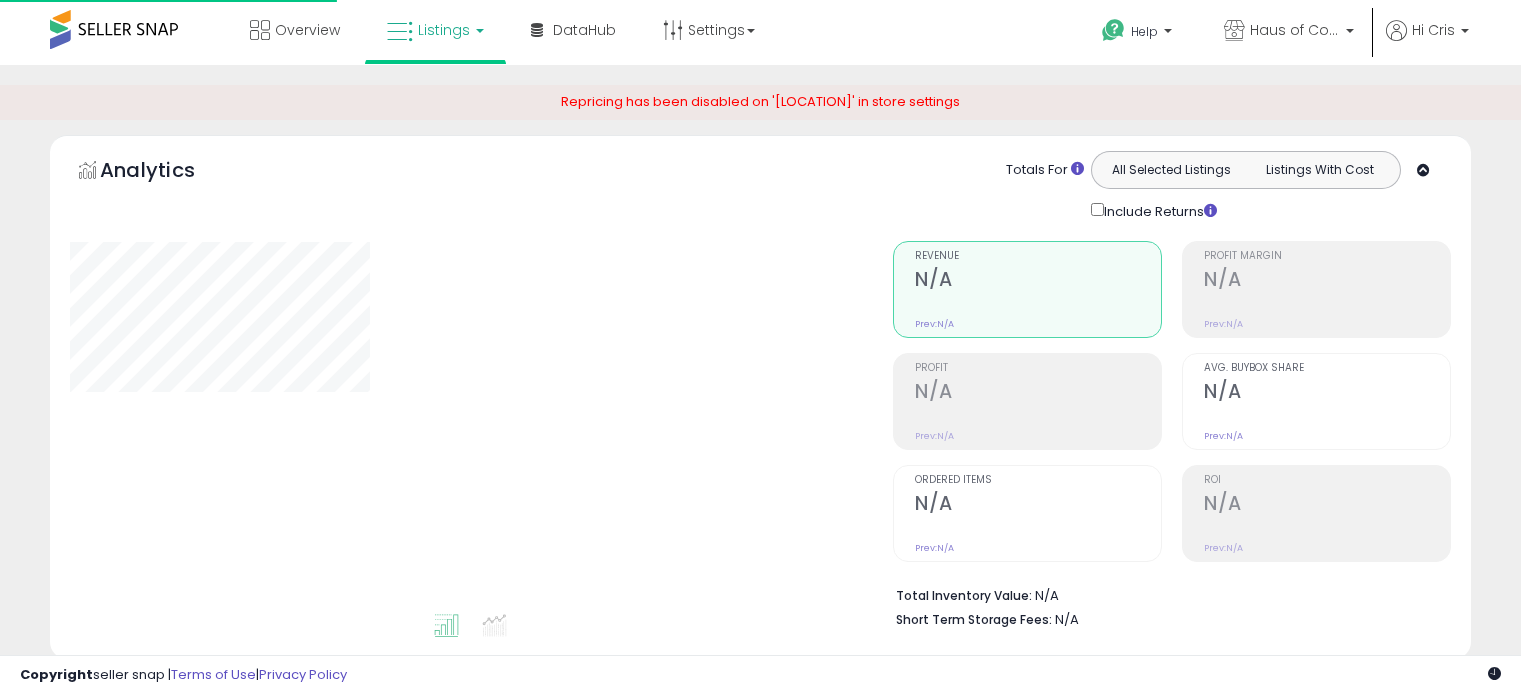 scroll, scrollTop: 0, scrollLeft: 0, axis: both 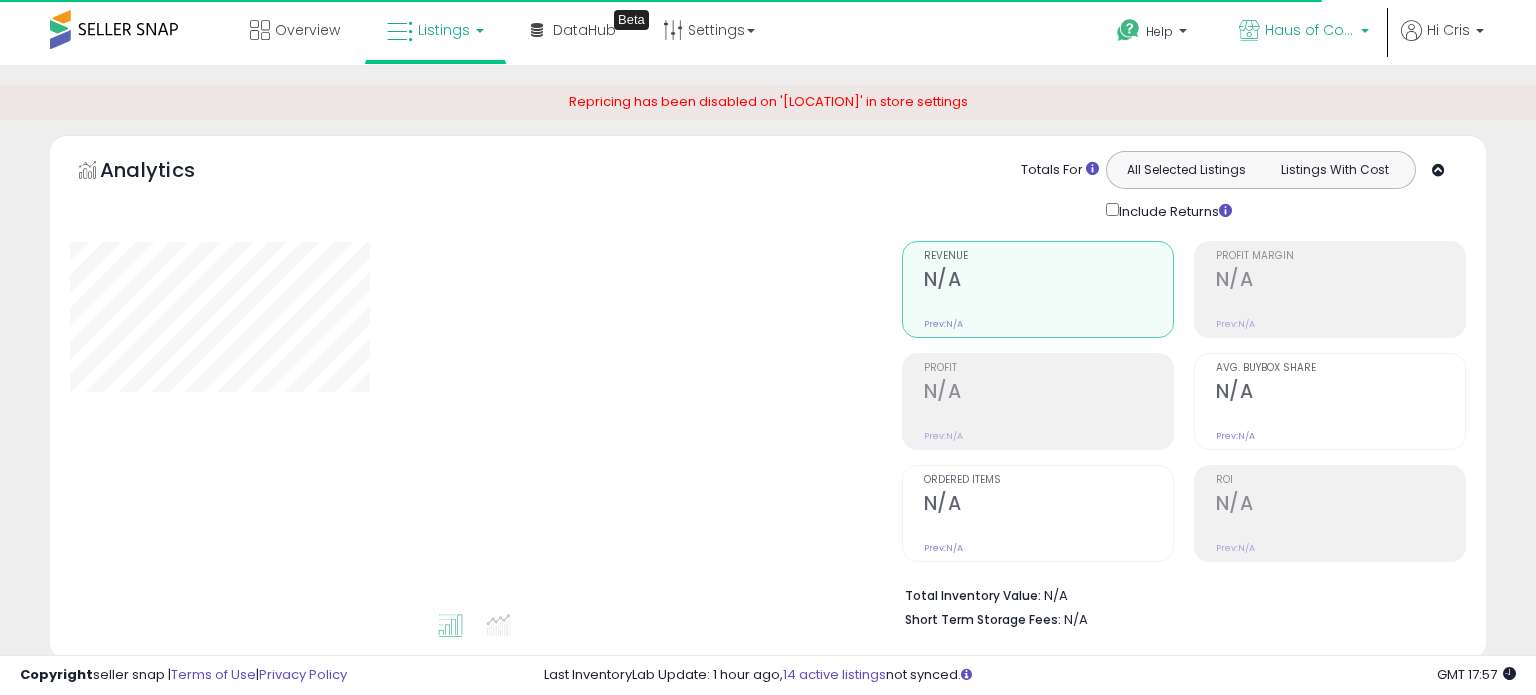 click on "Haus of Commerce" at bounding box center [1310, 30] 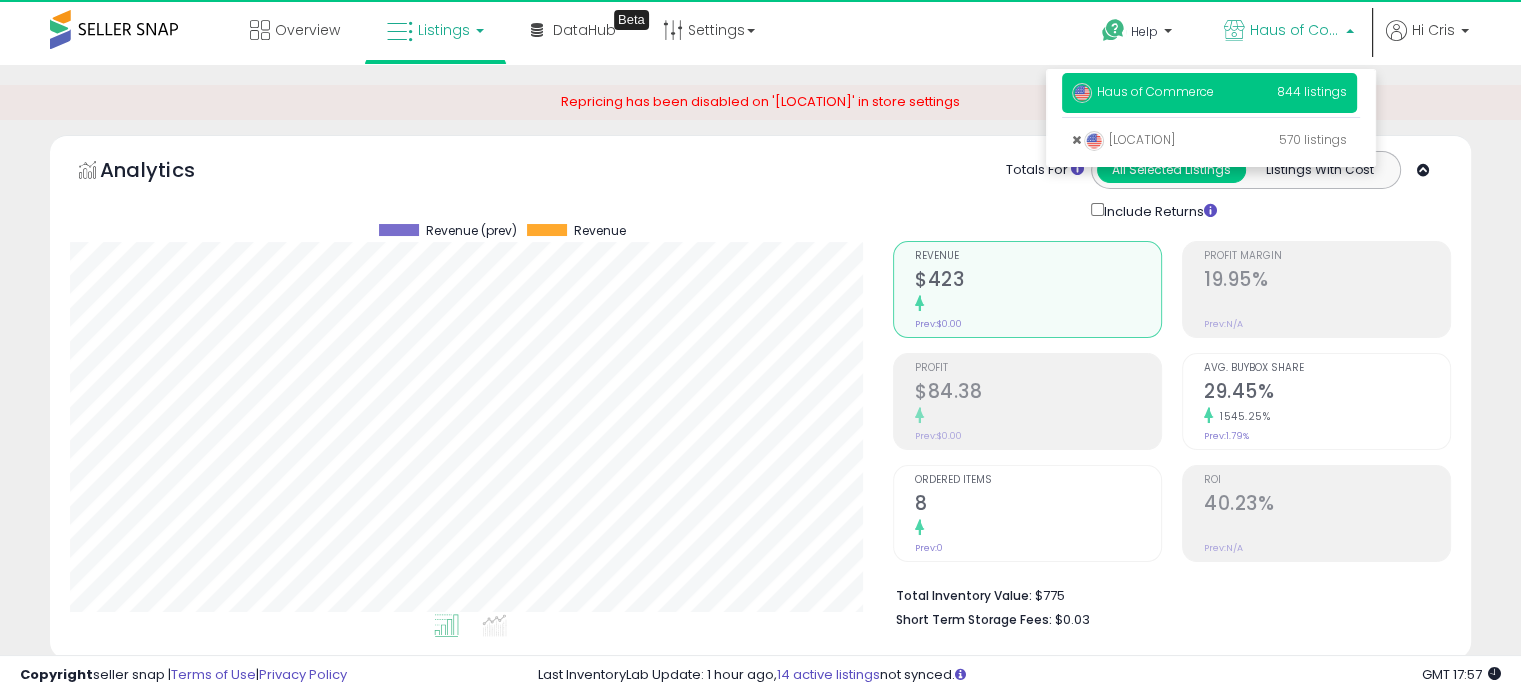 scroll, scrollTop: 999589, scrollLeft: 999176, axis: both 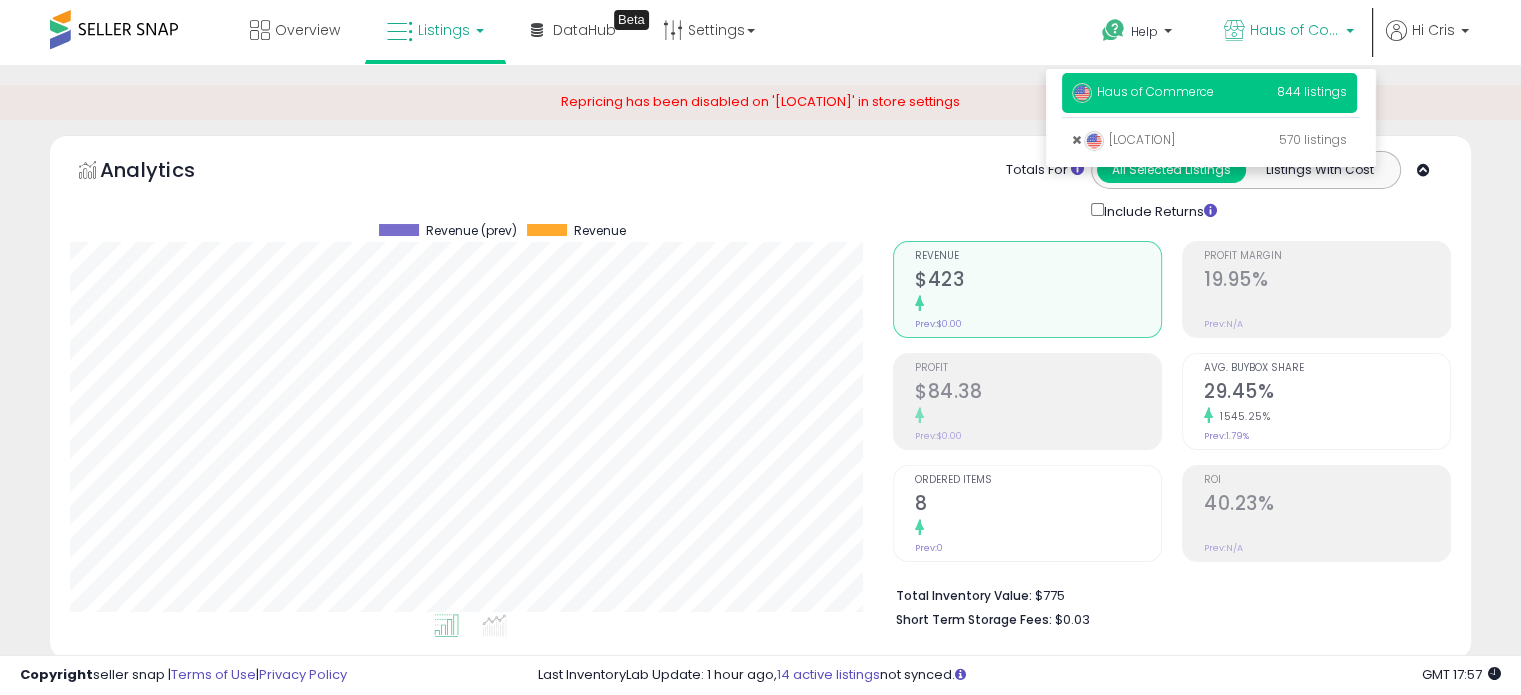 click on "**********" at bounding box center [760, 1895] 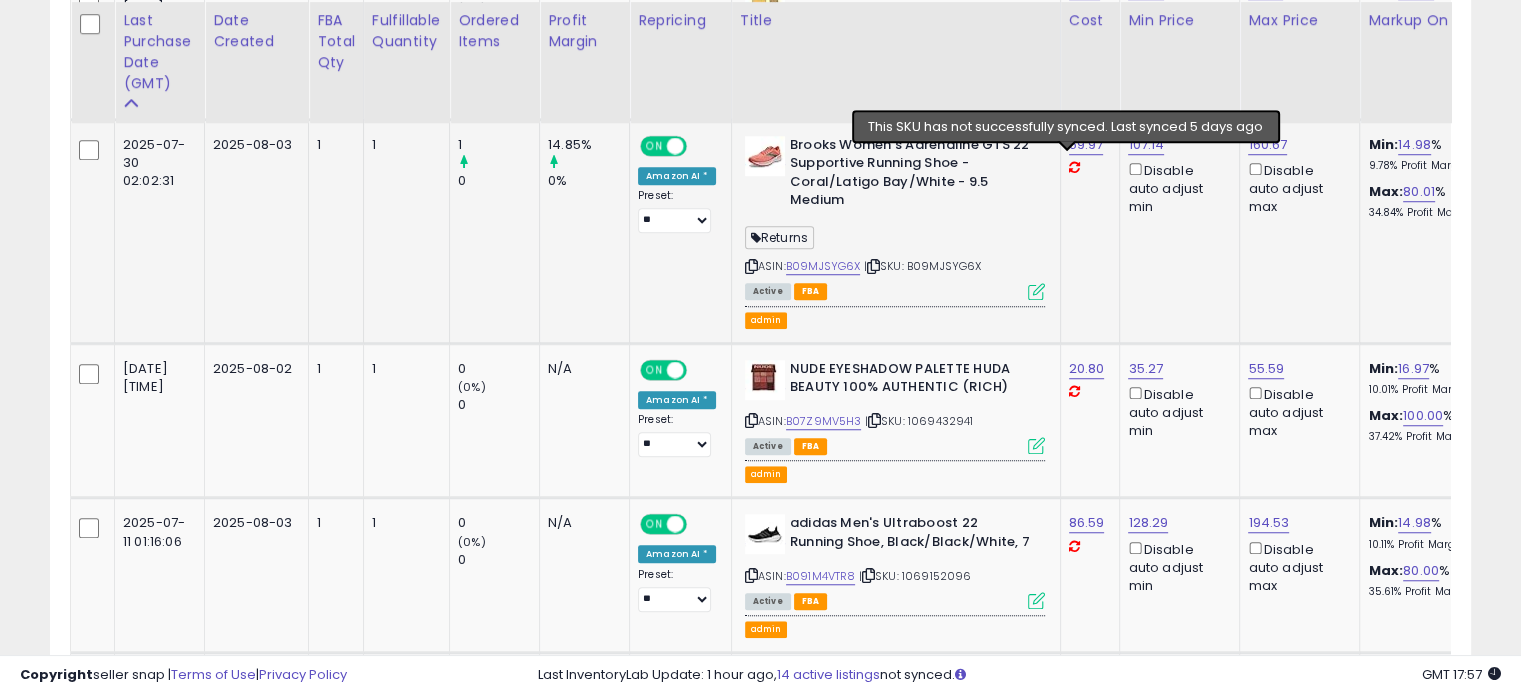 scroll, scrollTop: 1500, scrollLeft: 0, axis: vertical 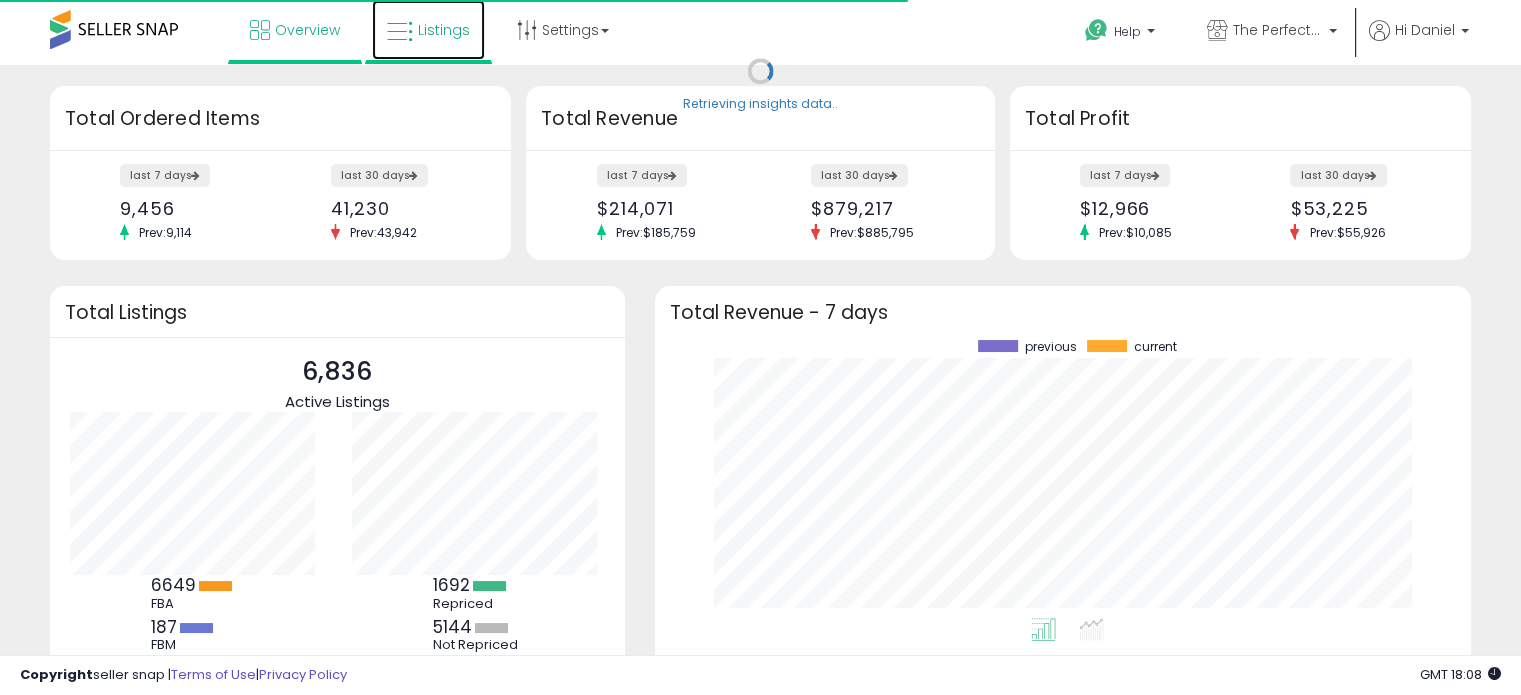 click on "Listings" at bounding box center (428, 30) 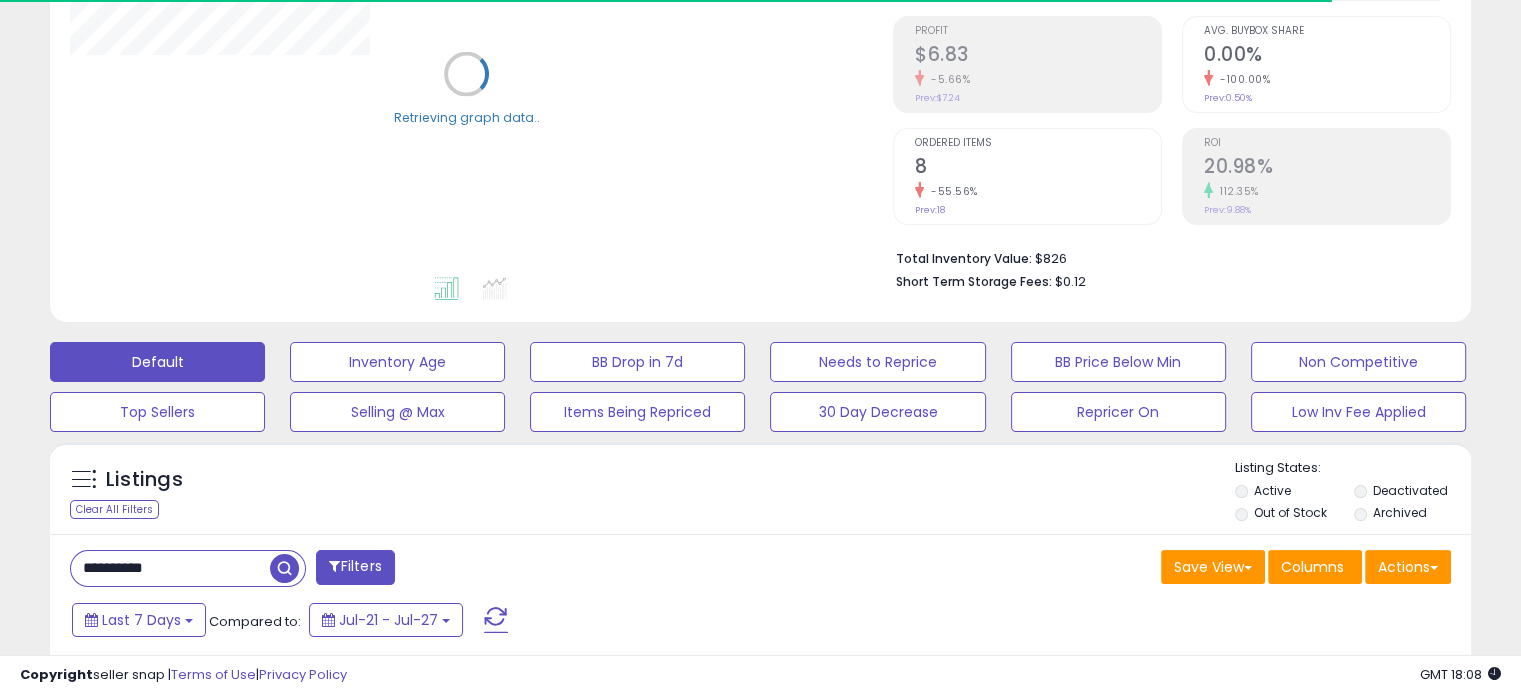 scroll, scrollTop: 300, scrollLeft: 0, axis: vertical 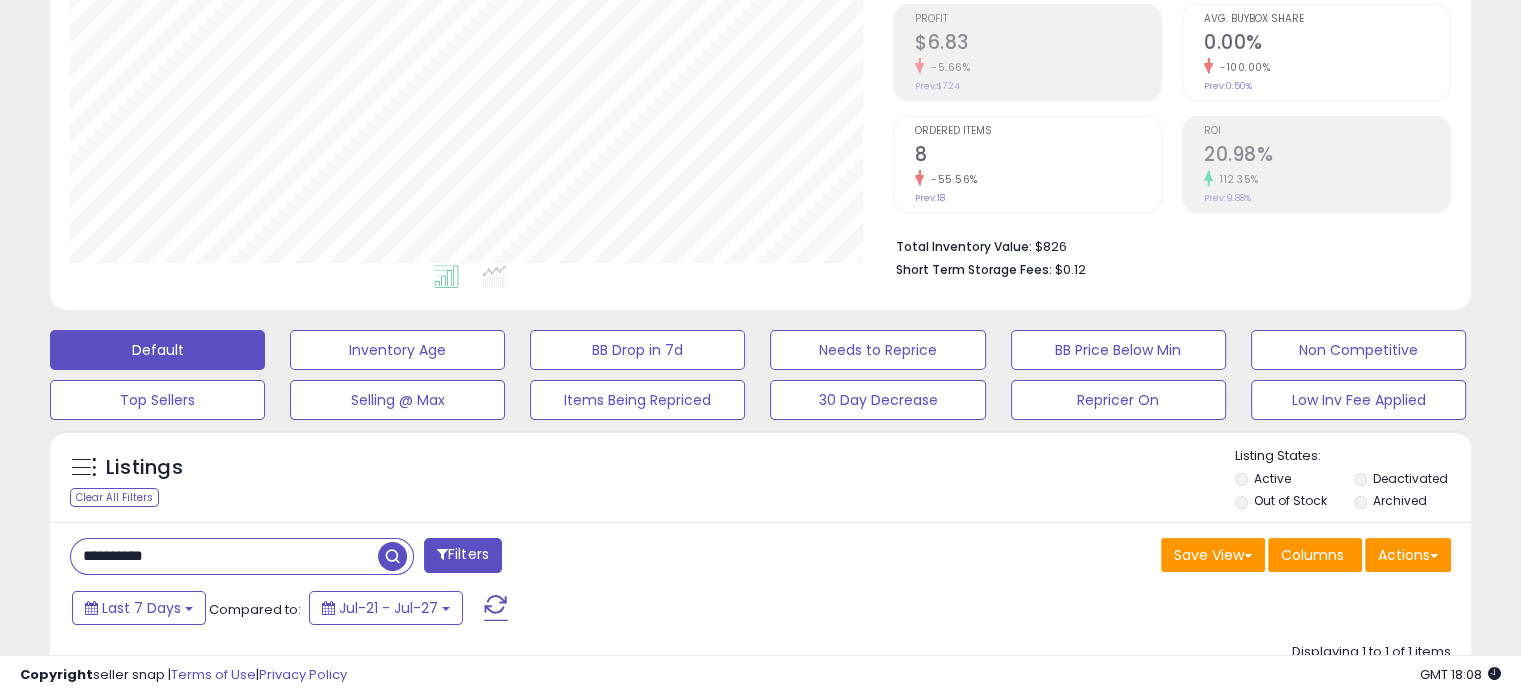 click on "**********" at bounding box center [224, 556] 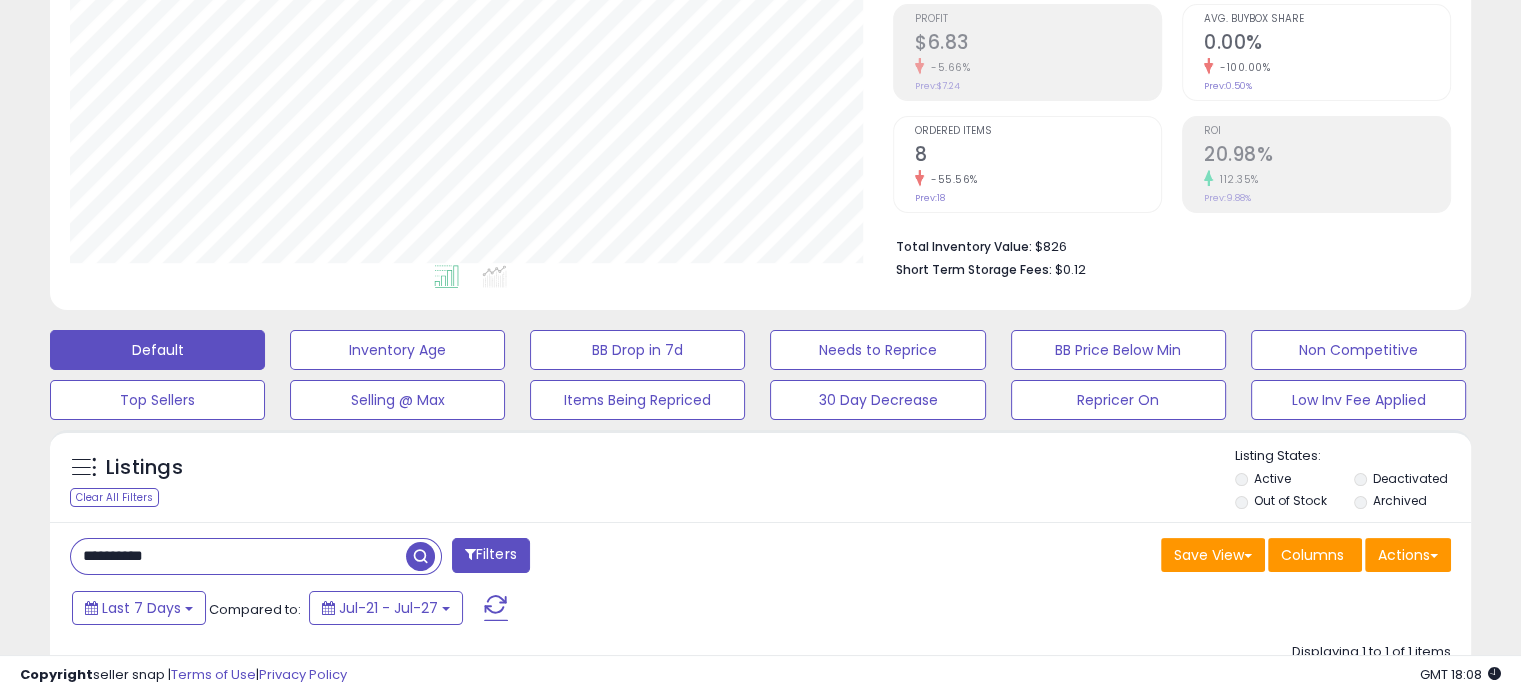 click on "**********" at bounding box center [238, 556] 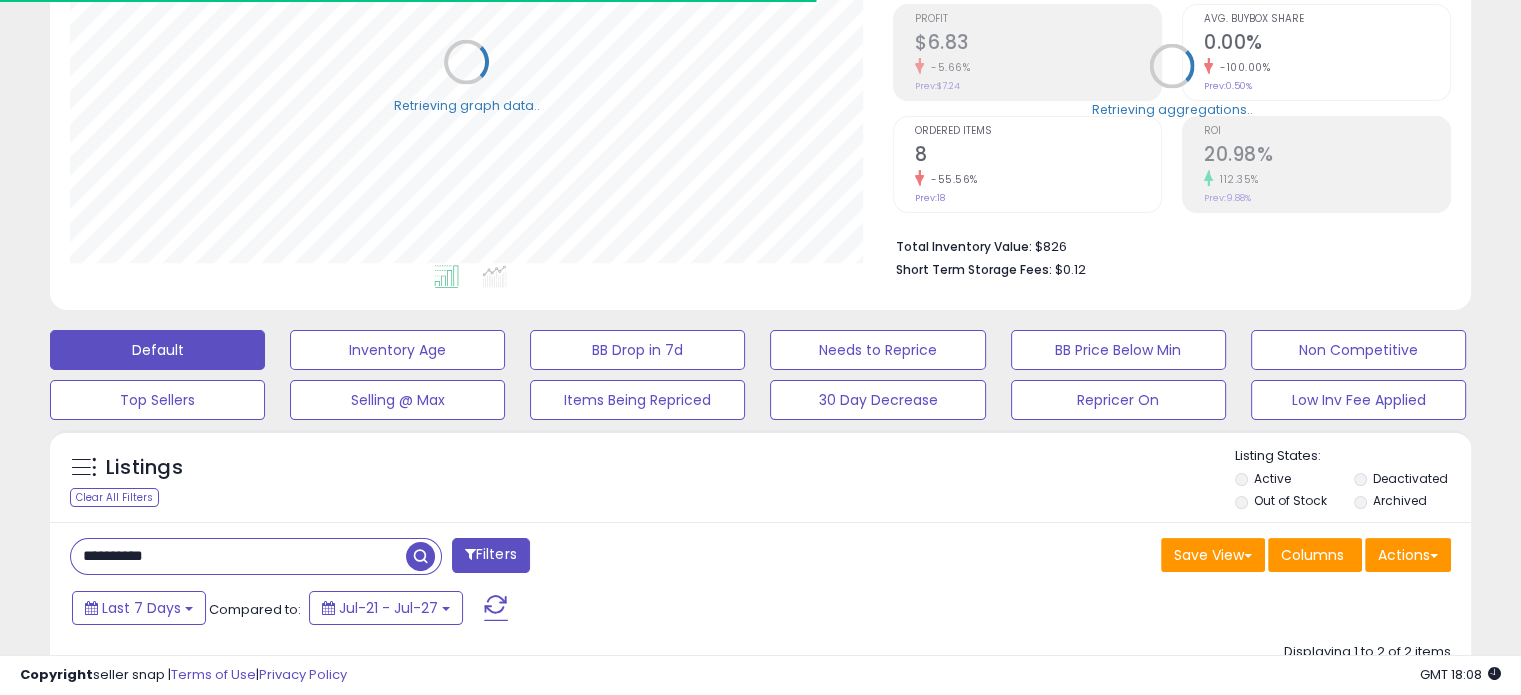 scroll, scrollTop: 409, scrollLeft: 822, axis: both 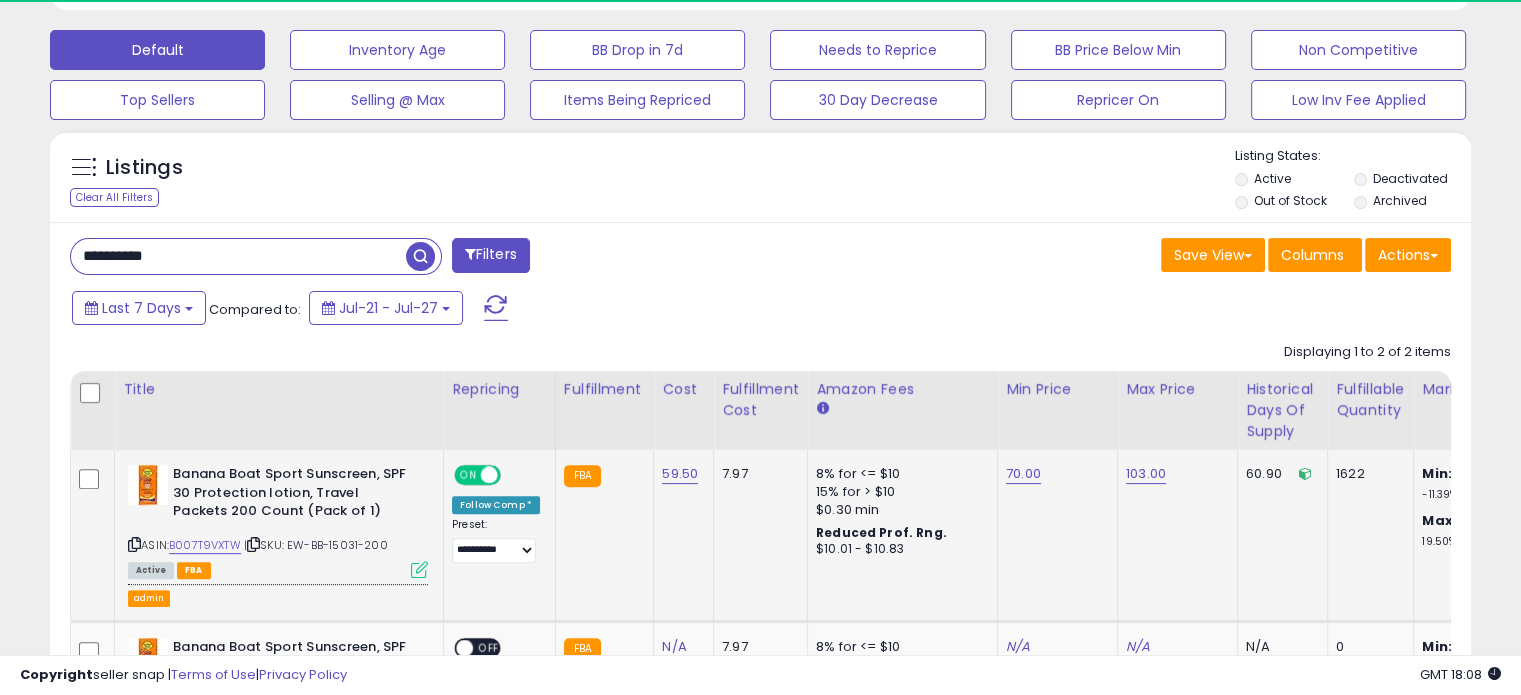 click on "|   SKU: EW-BB-15031-200" at bounding box center (316, 545) 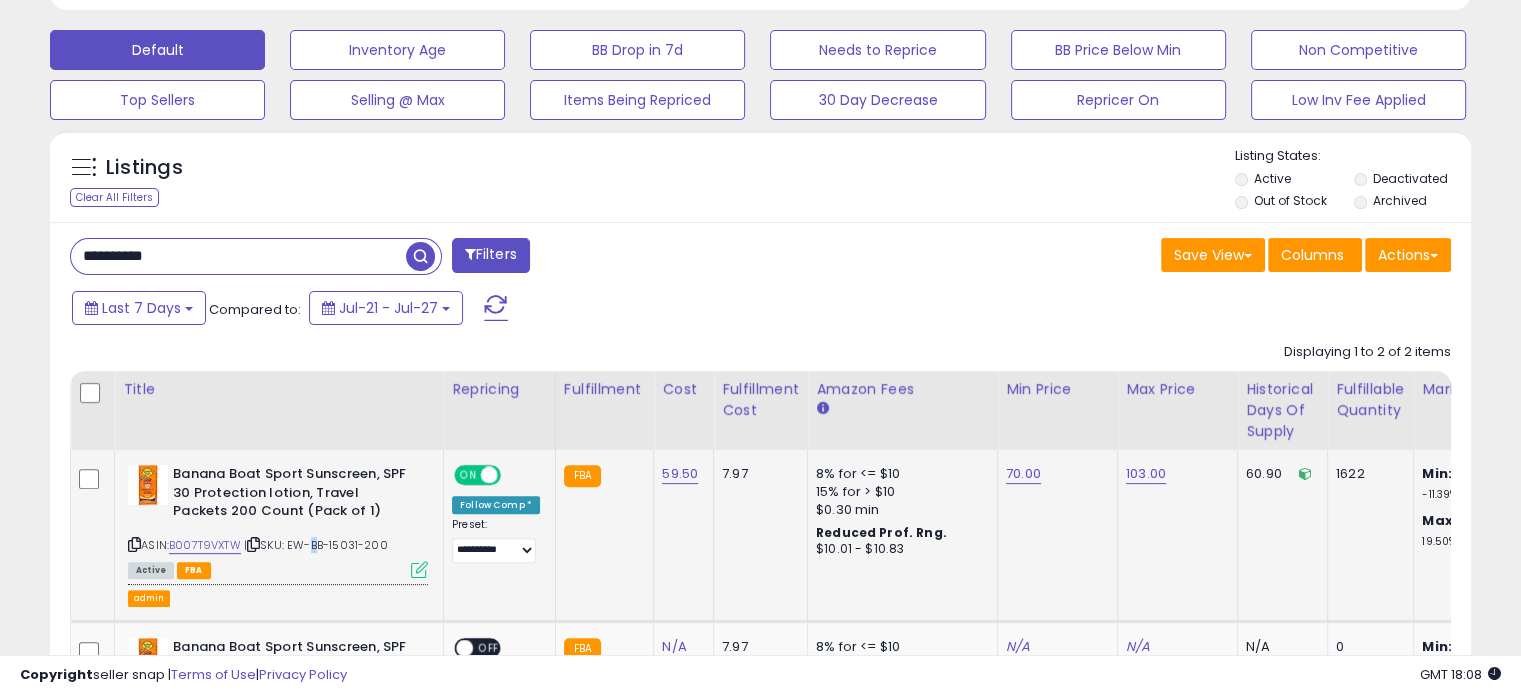 click on "|   SKU: EW-BB-15031-200" at bounding box center (316, 545) 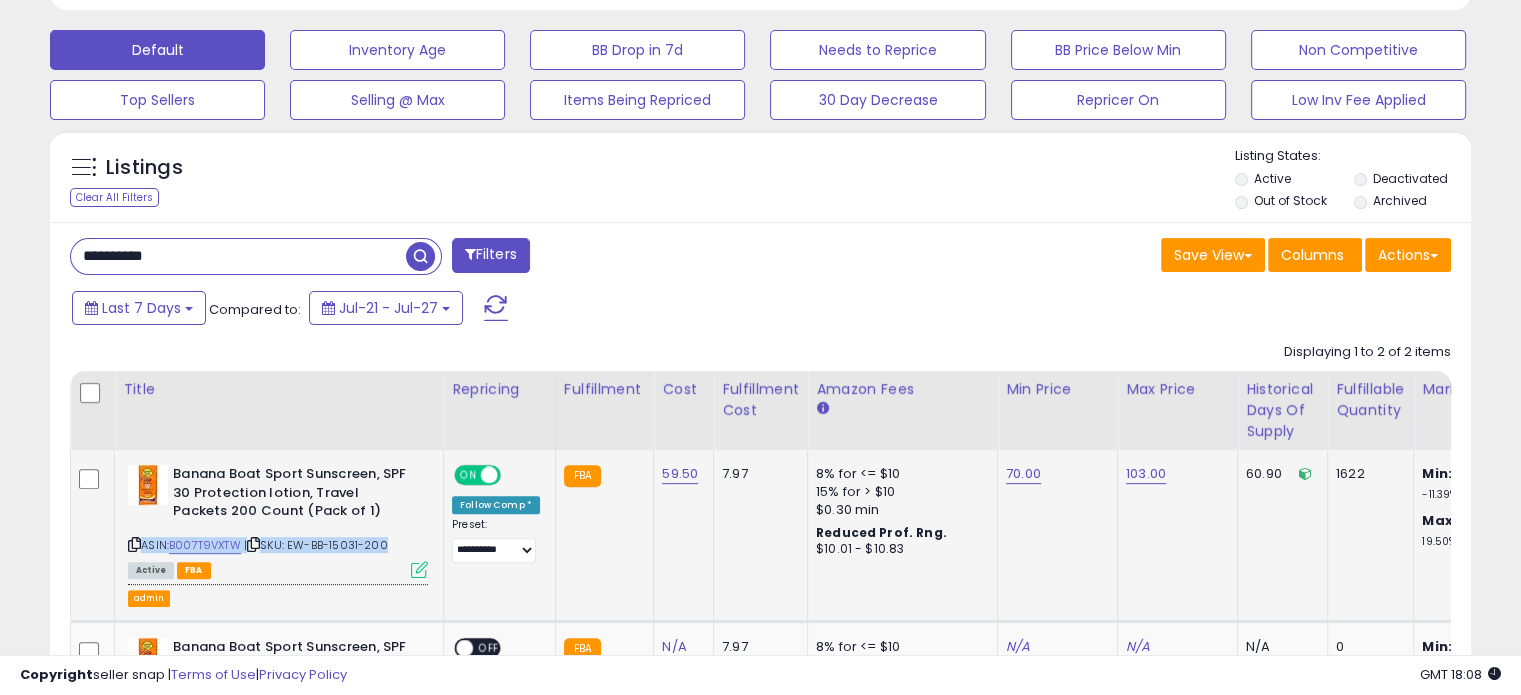 click on "|   SKU: EW-BB-15031-200" at bounding box center [316, 545] 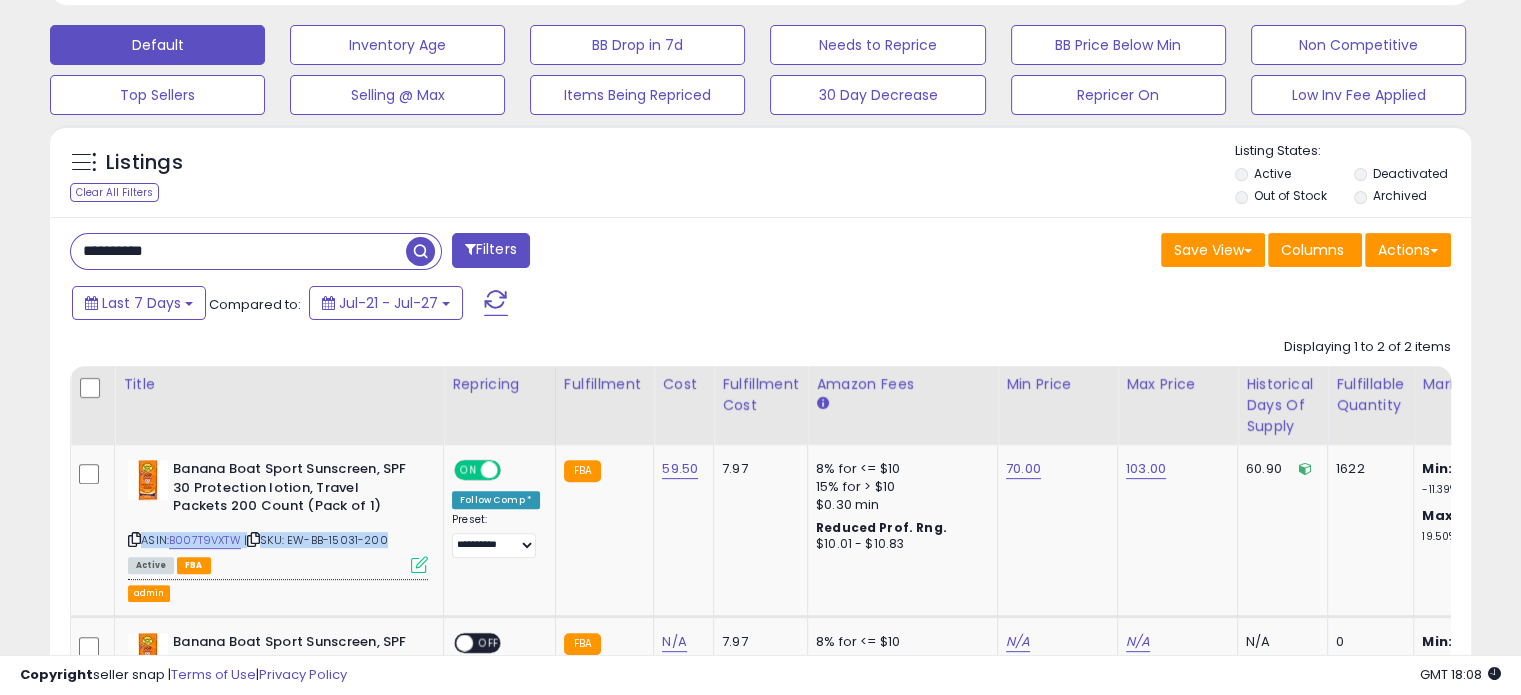 scroll, scrollTop: 868, scrollLeft: 0, axis: vertical 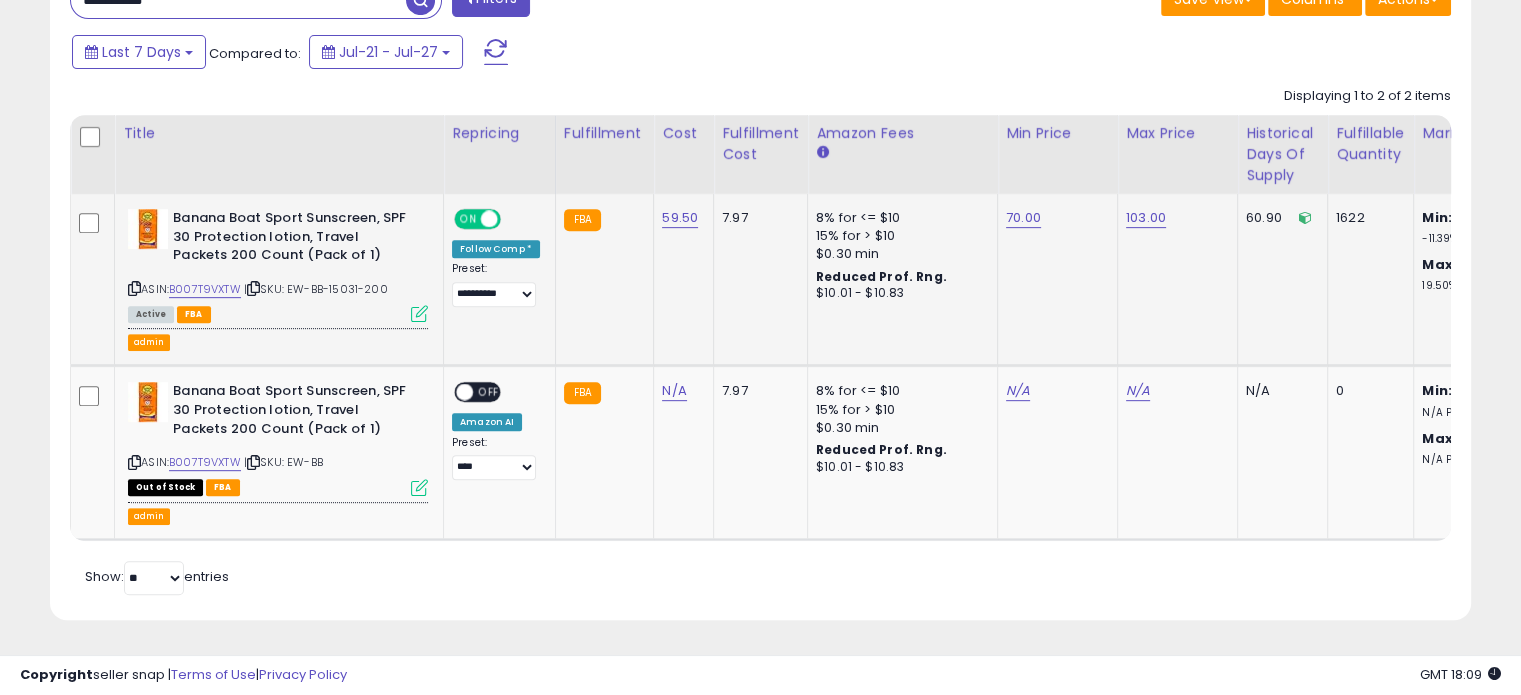 click at bounding box center (419, 313) 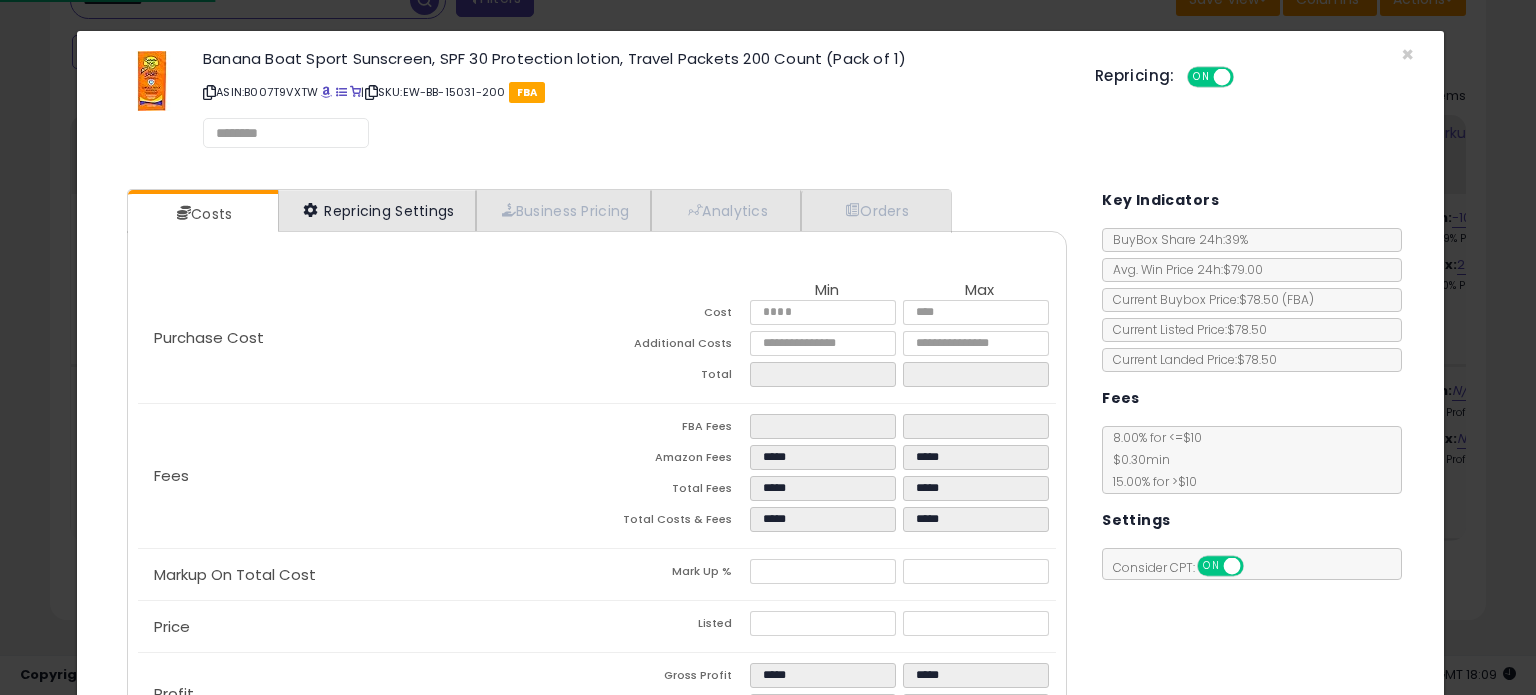 select on "**********" 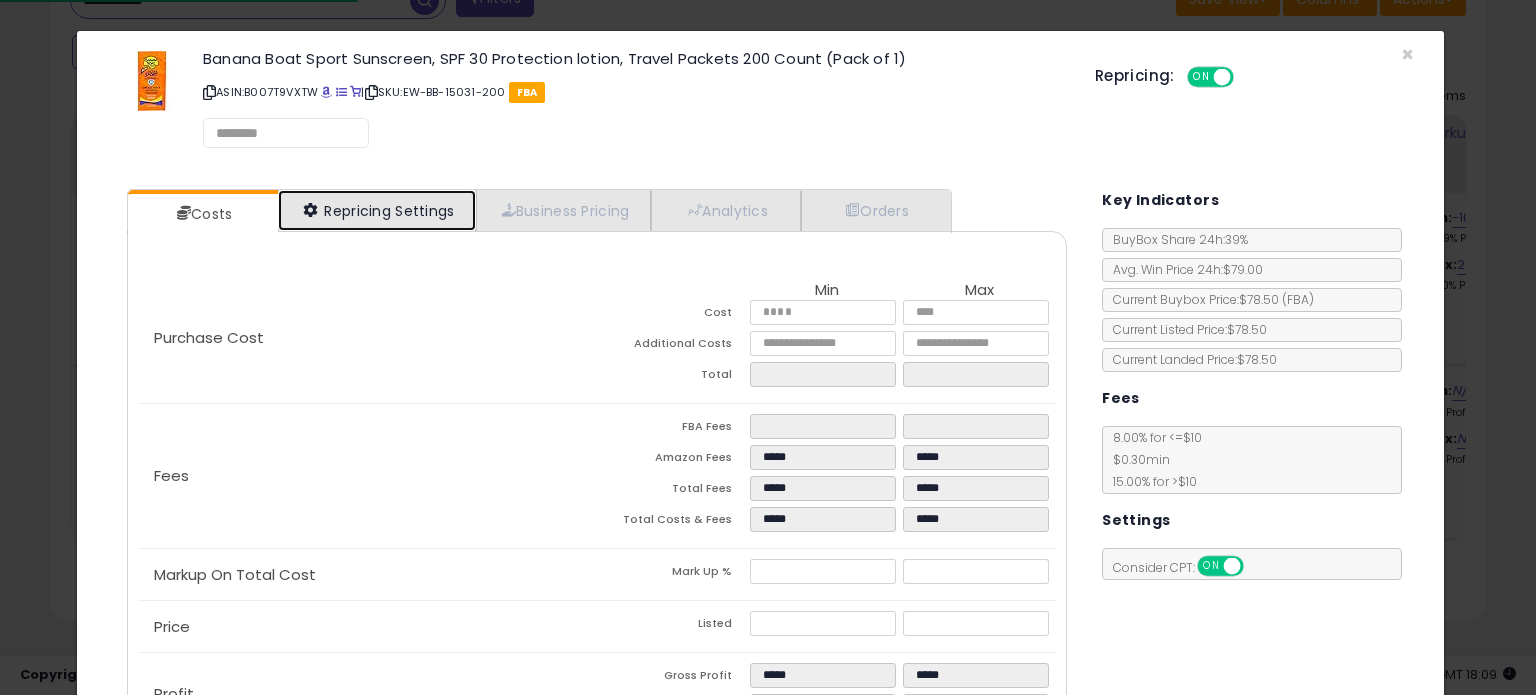 click on "Repricing Settings" at bounding box center (377, 210) 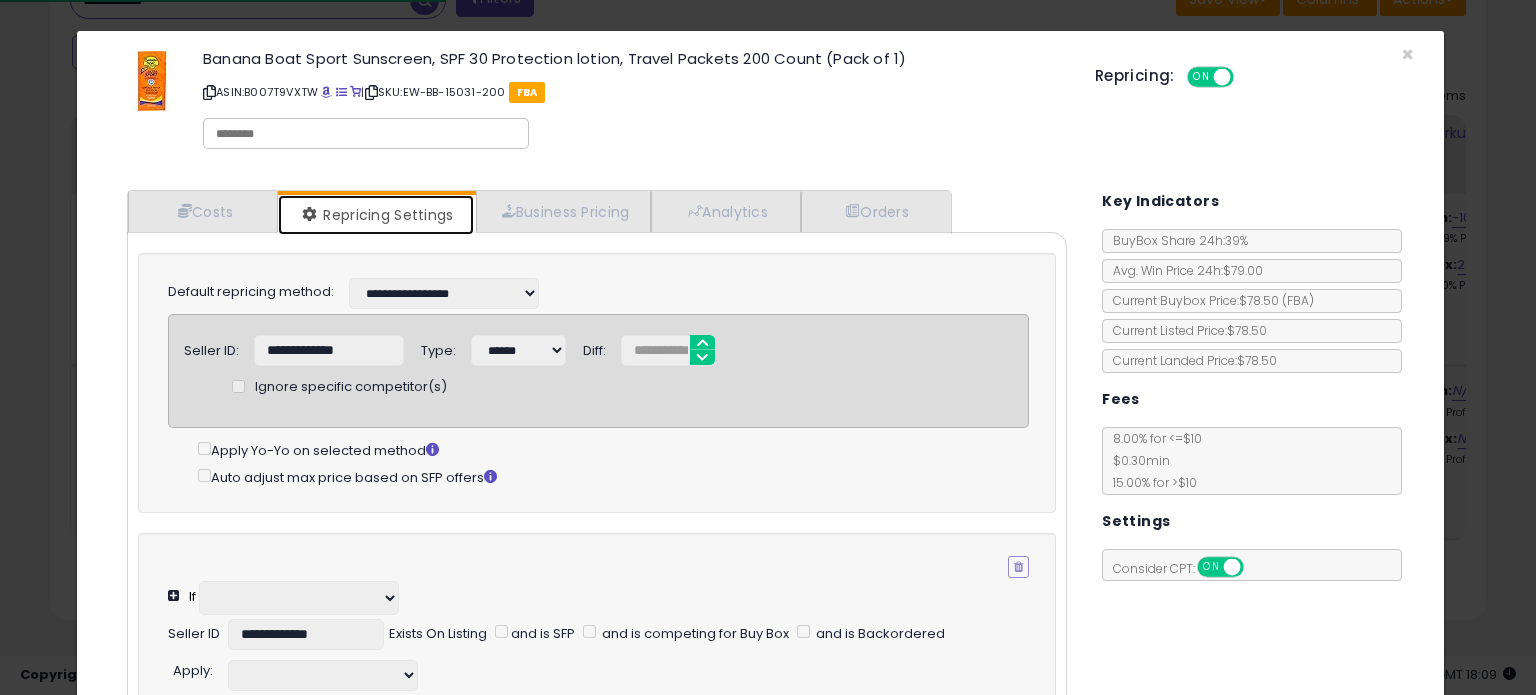 select on "**********" 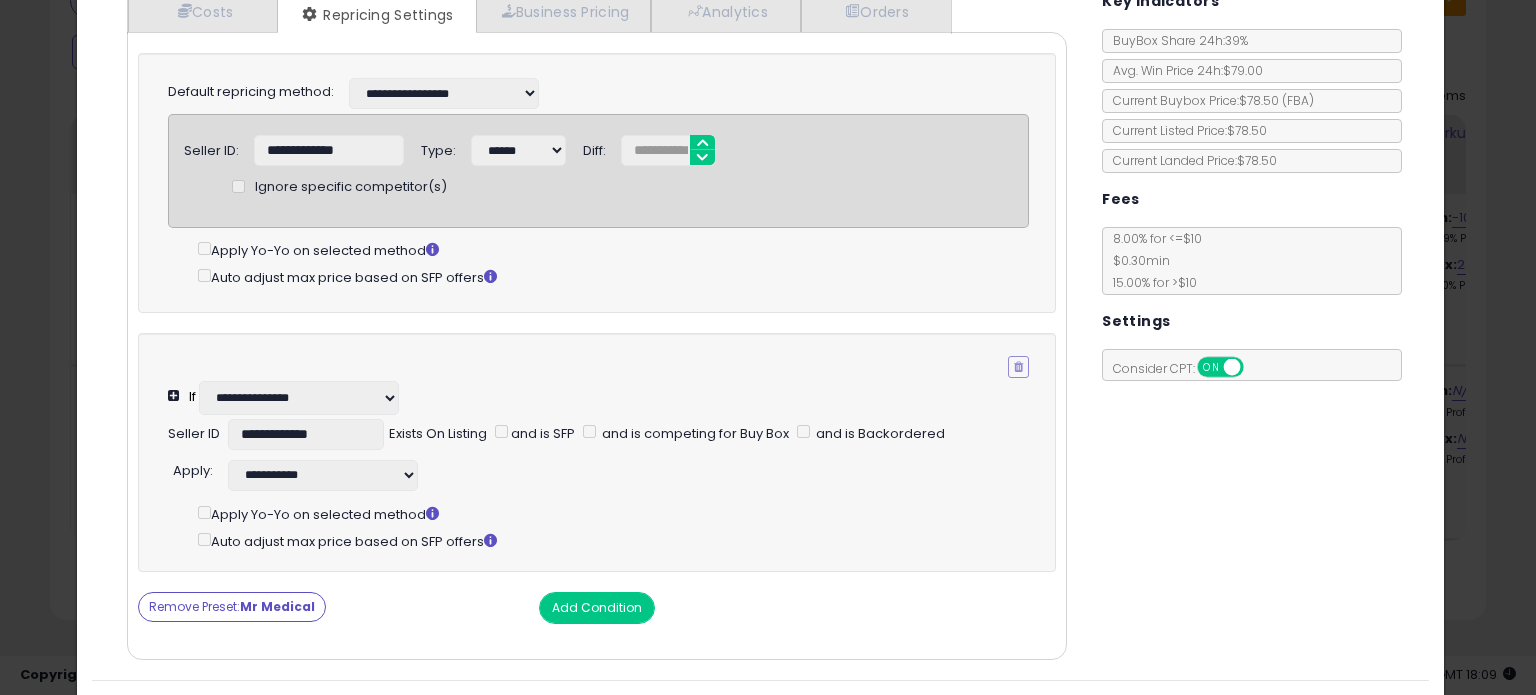 click on "× Close
Banana Boat Sport Sunscreen, SPF 30 Protection lotion, Travel Packets 200 Count (Pack of 1)
ASIN:  B007T9VXTW
|
SKU:  EW-BB-15031-200
FBA
Repricing:
ON   OFF" 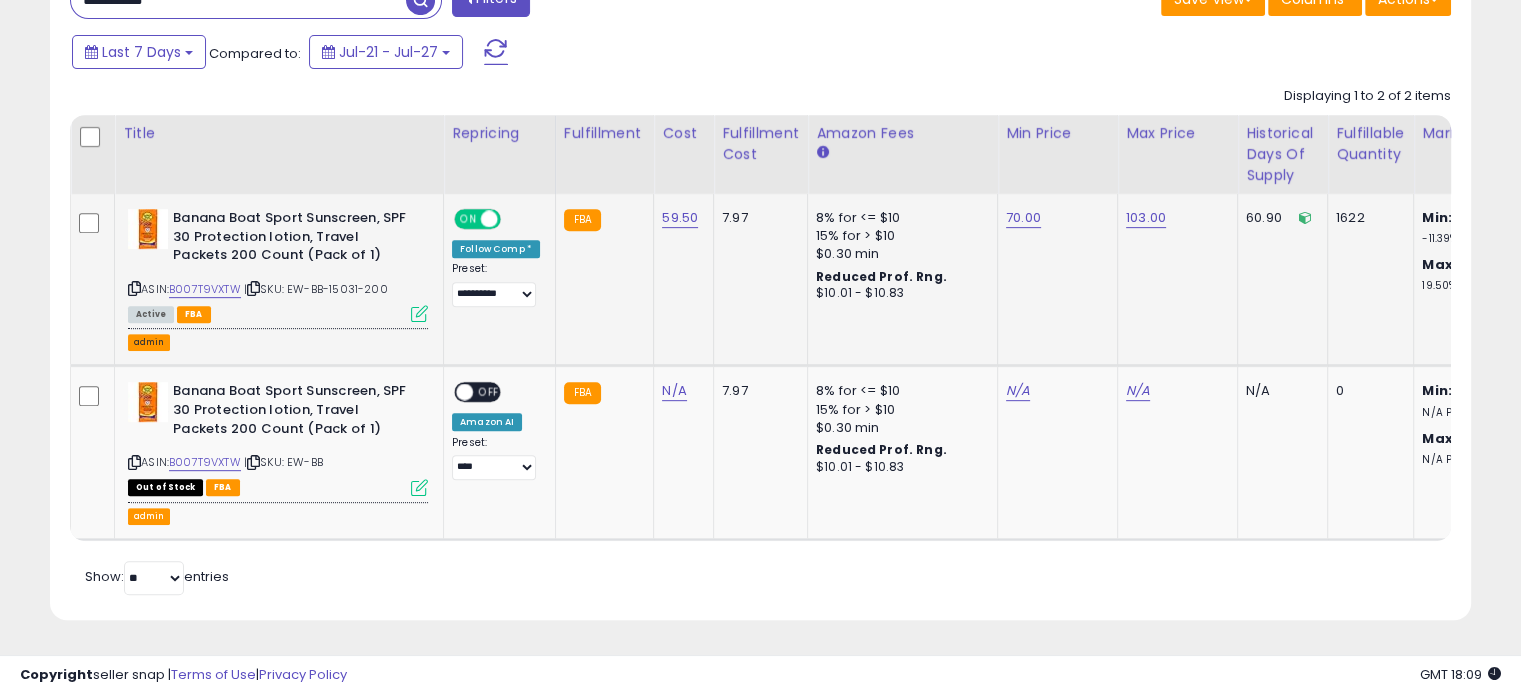click on "admin" at bounding box center [149, 342] 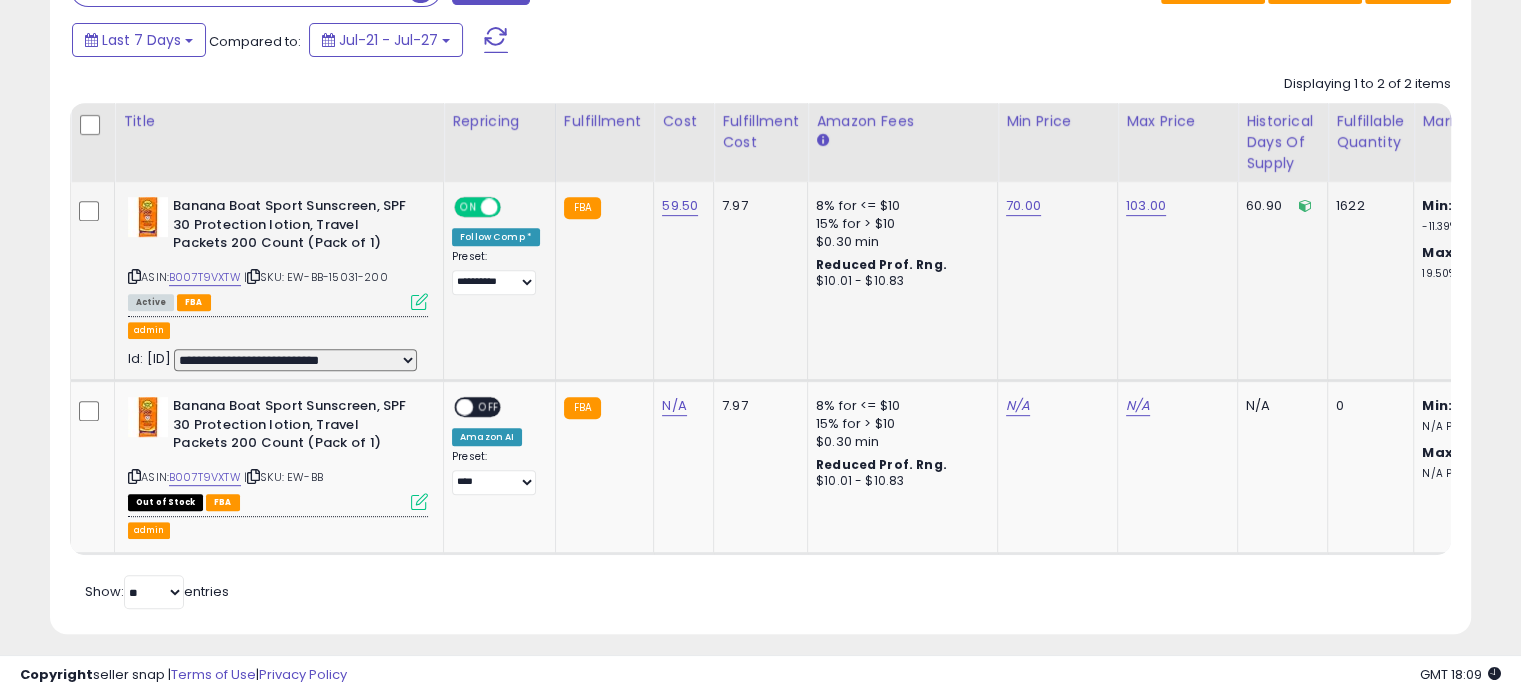click on "**********" at bounding box center (295, 360) 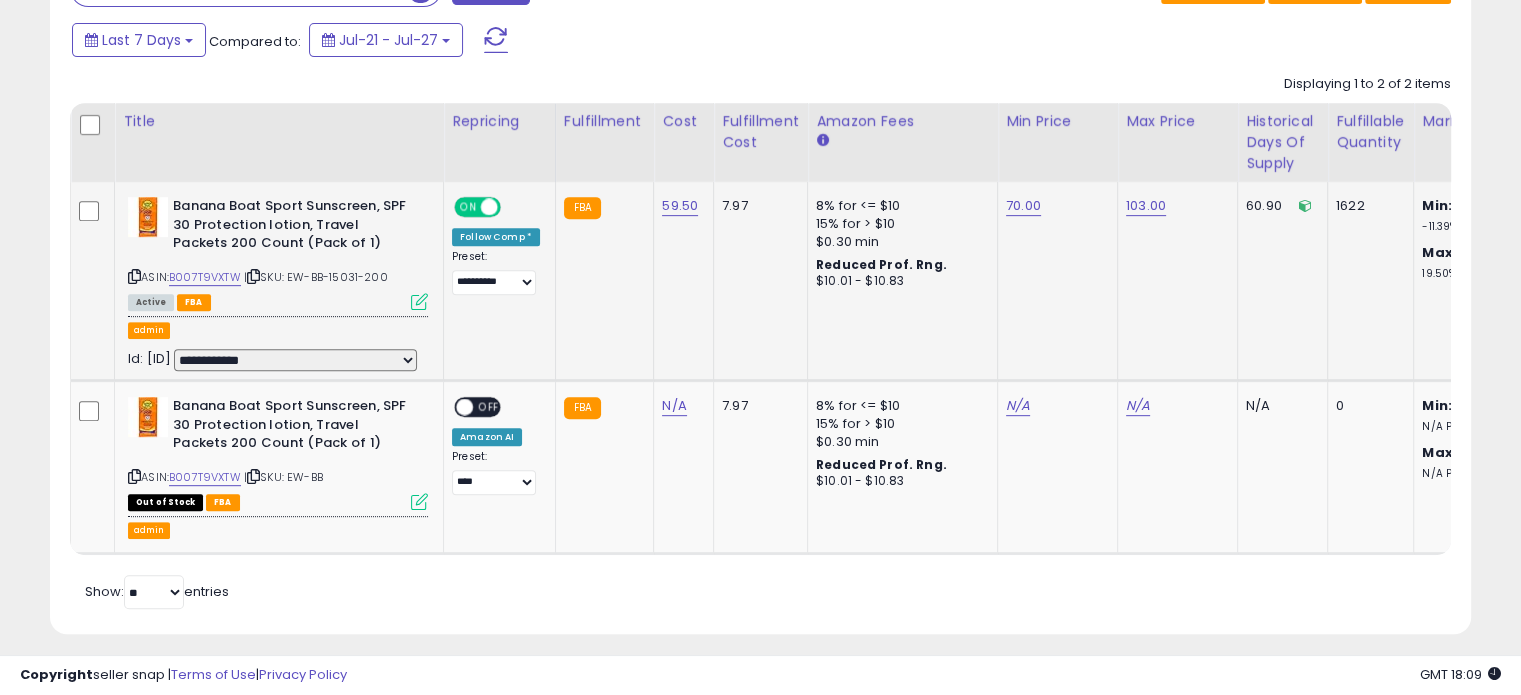 click on "**********" at bounding box center [295, 360] 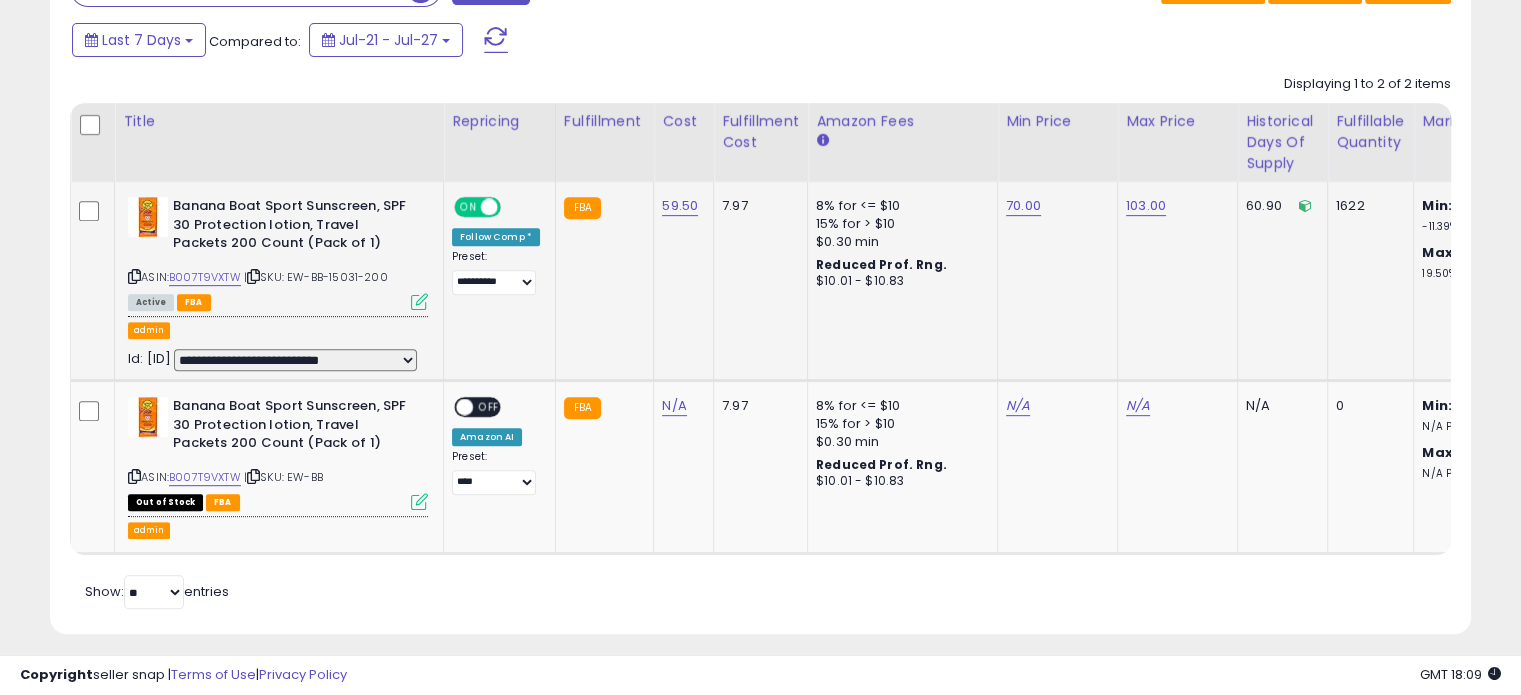click on "**********" at bounding box center [295, 360] 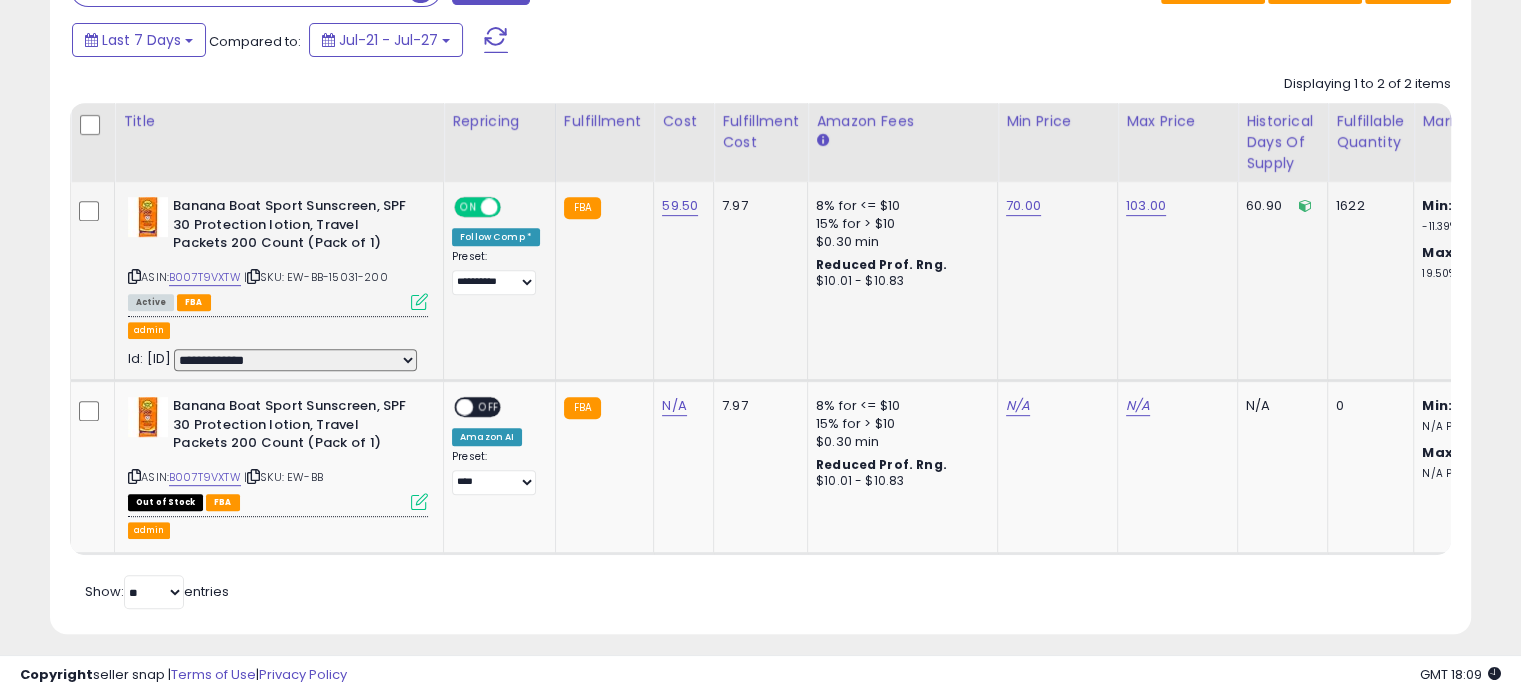 click on "**********" at bounding box center (295, 360) 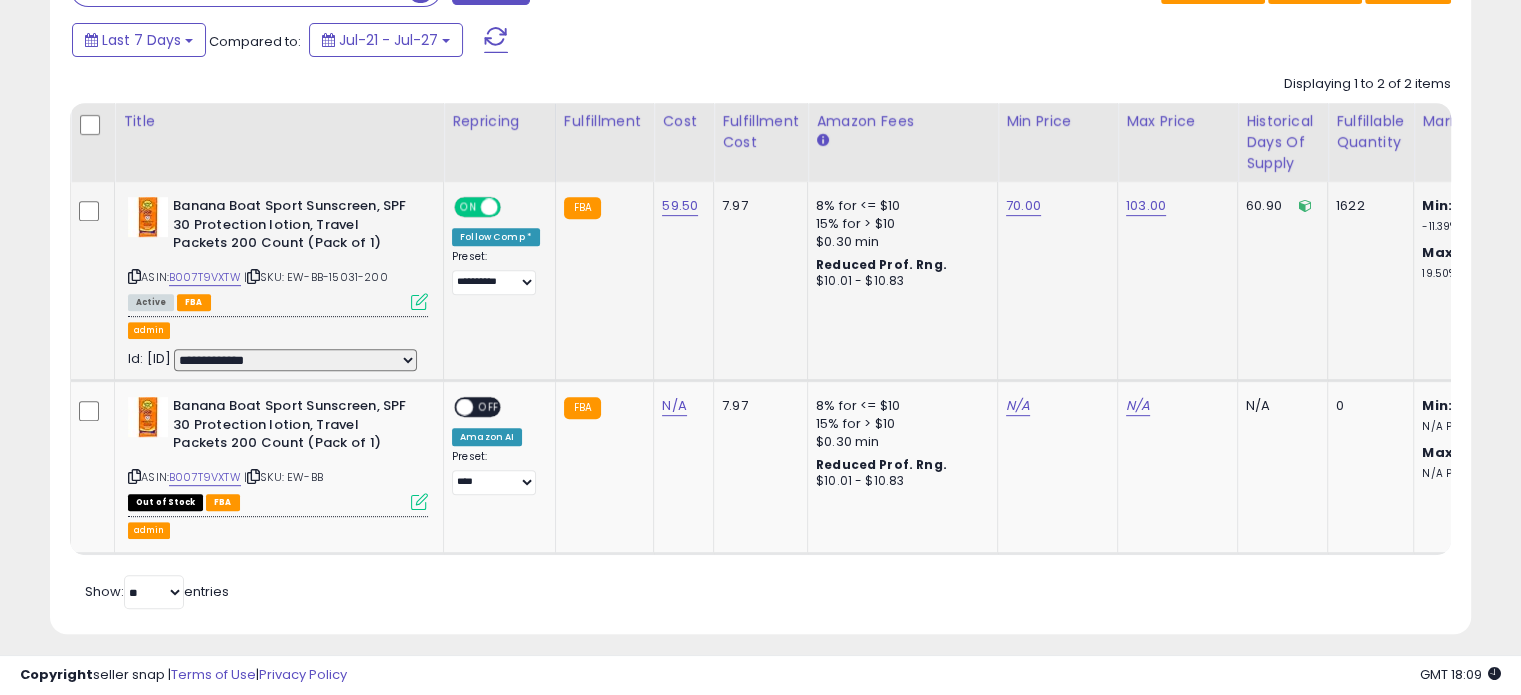 select 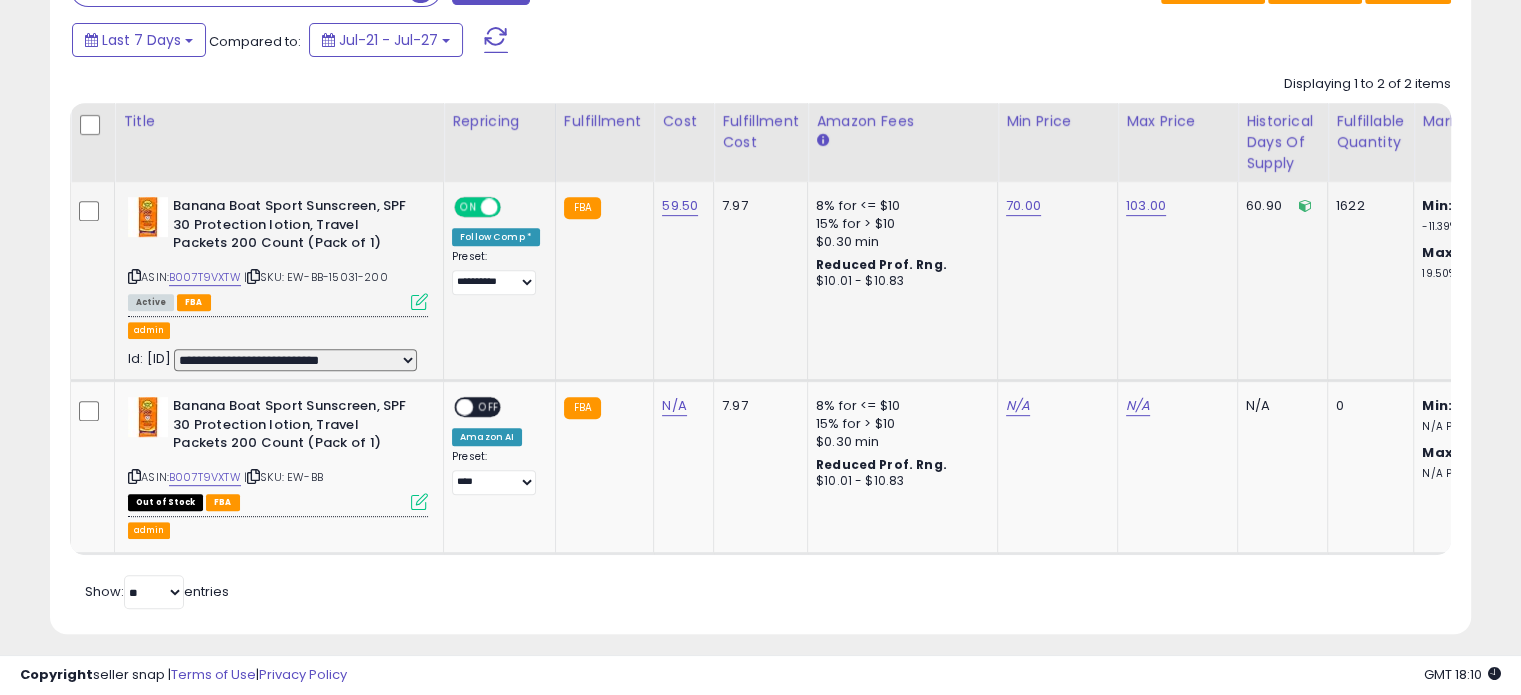 click on "**********" at bounding box center (295, 360) 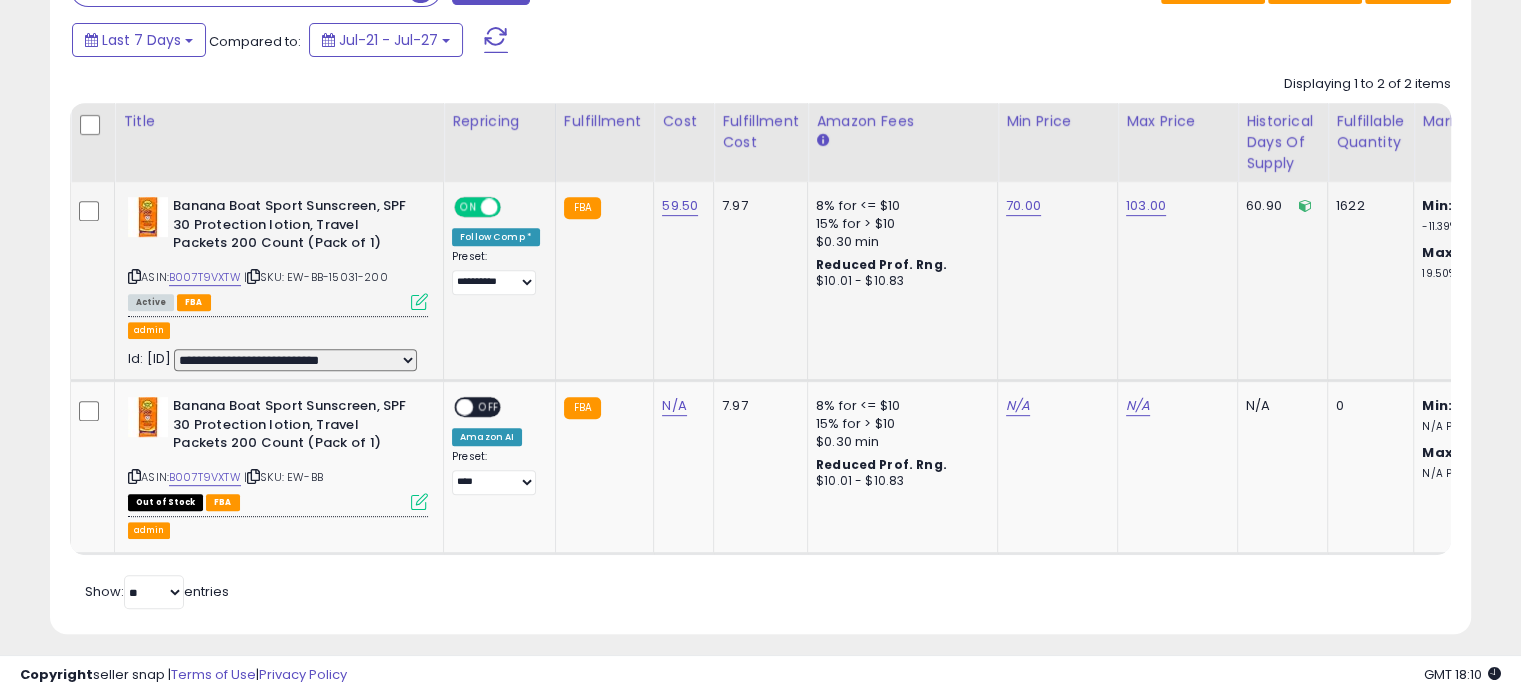 click at bounding box center [419, 301] 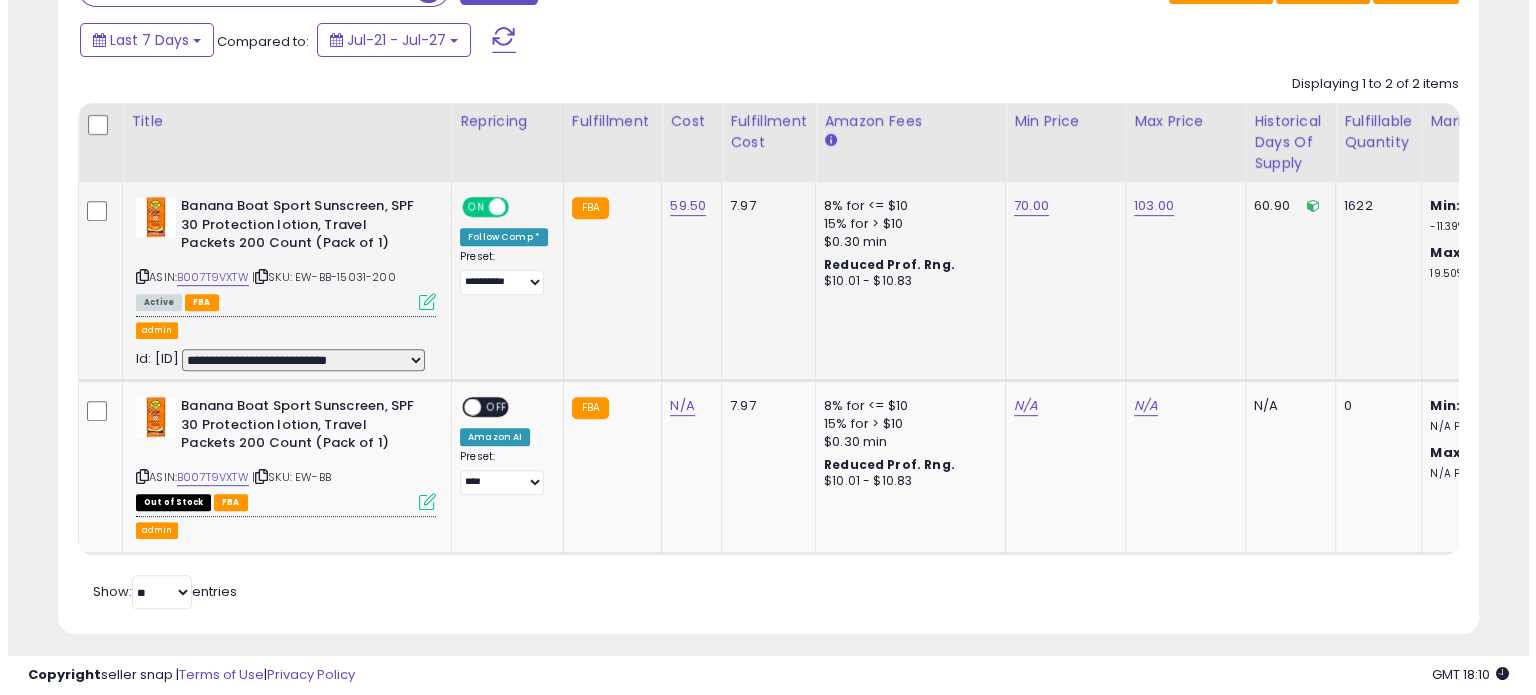 scroll, scrollTop: 999589, scrollLeft: 999168, axis: both 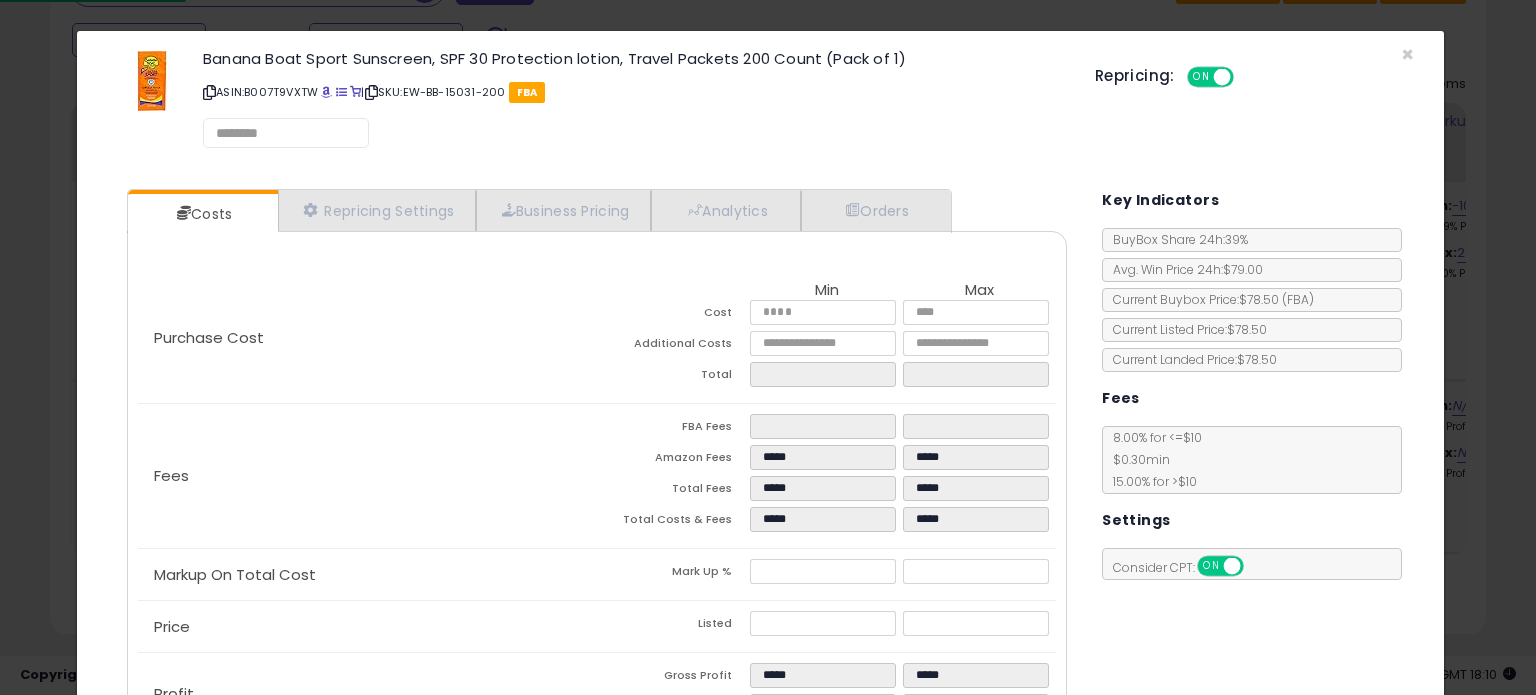 select on "**********" 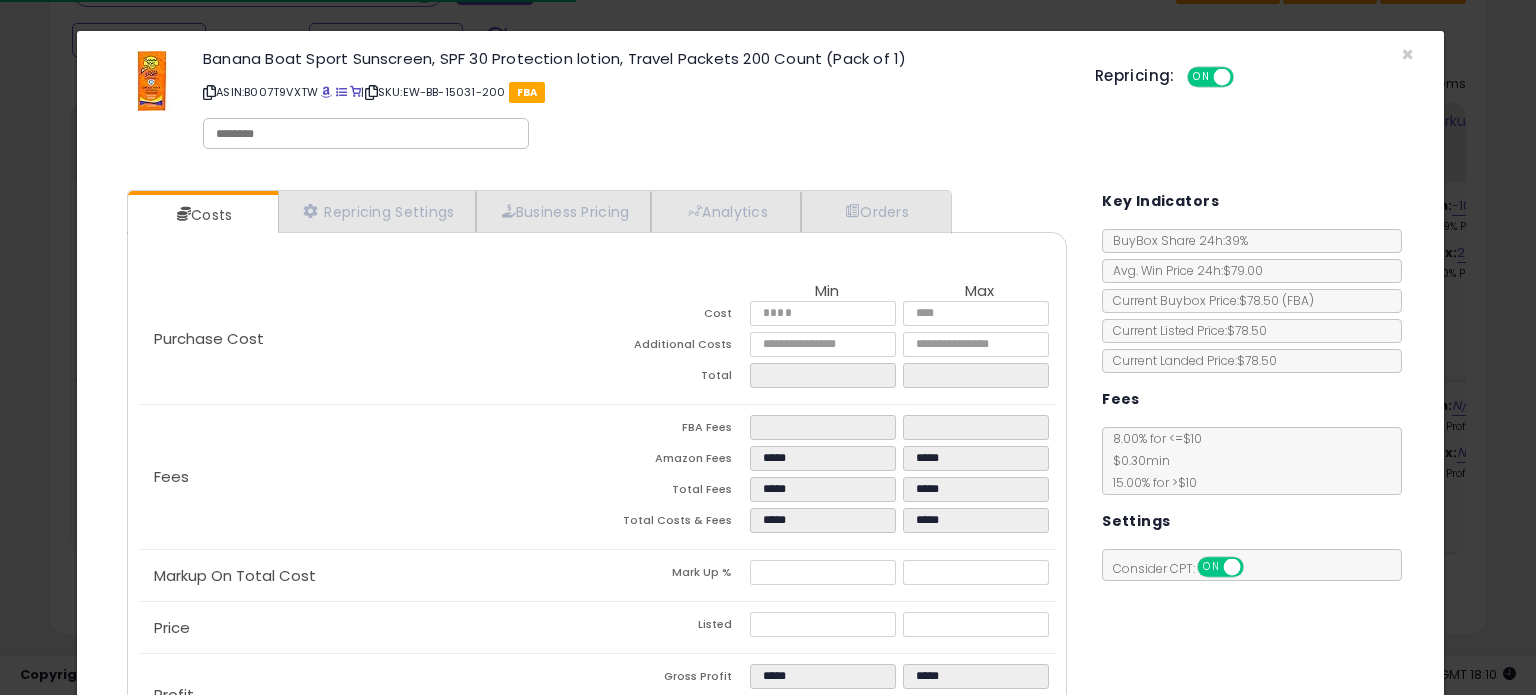 click on "Costs
Repricing Settings
Business Pricing
Analytics
Orders" at bounding box center [597, 476] 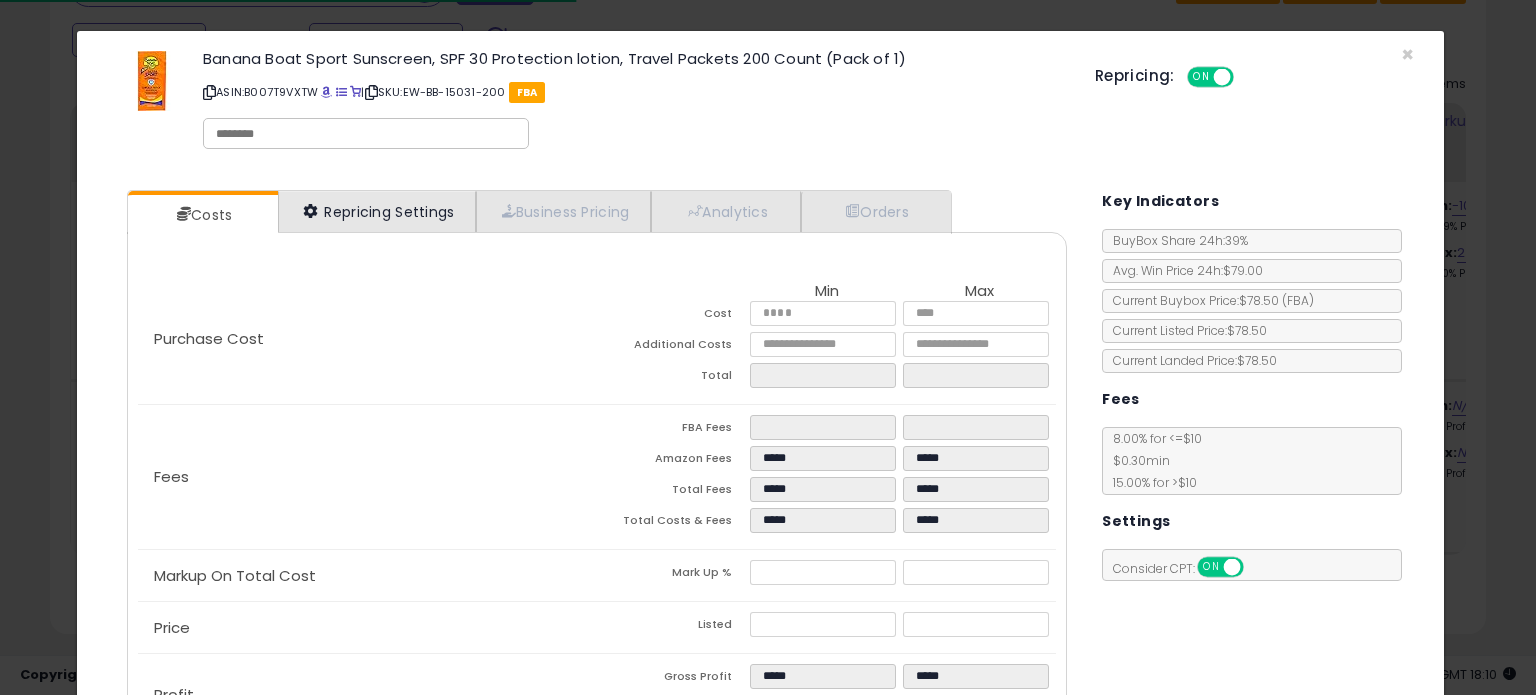 select on "**********" 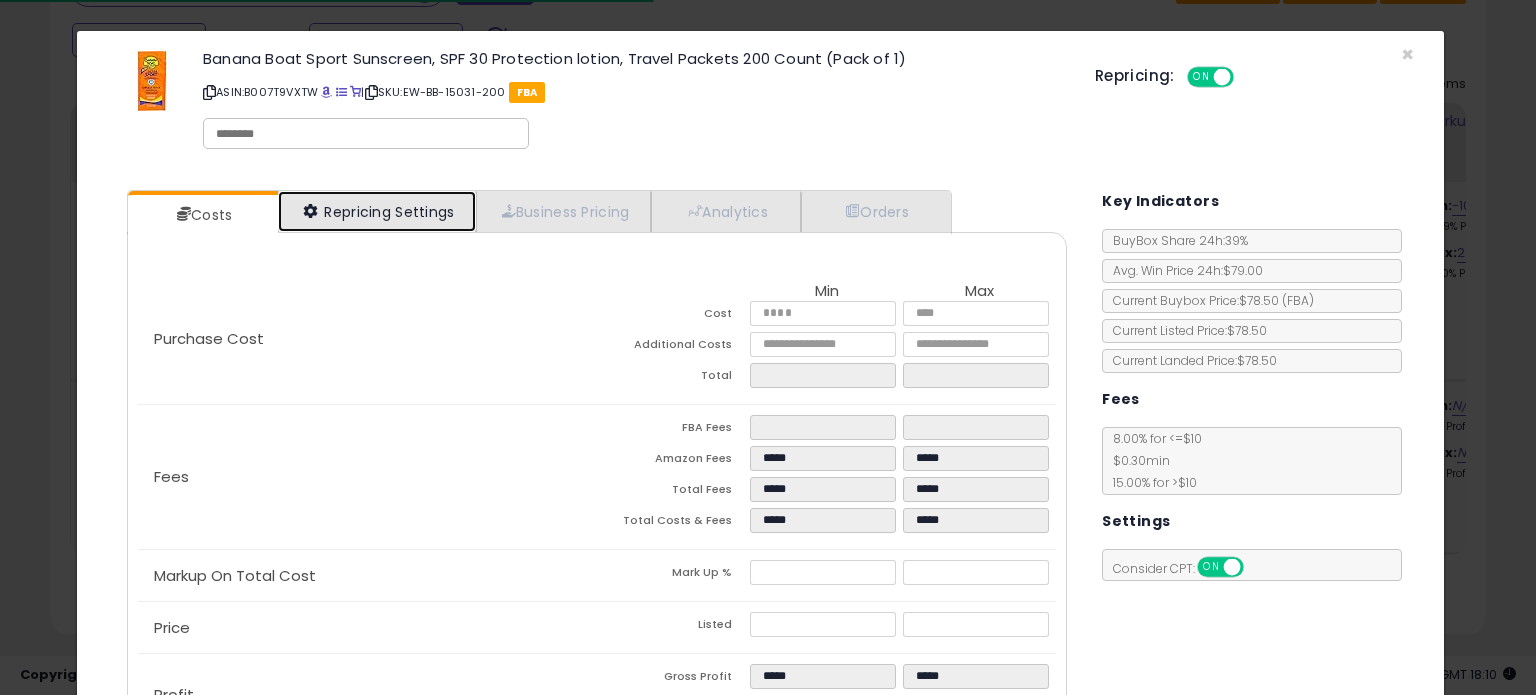 click on "Repricing Settings" at bounding box center (377, 211) 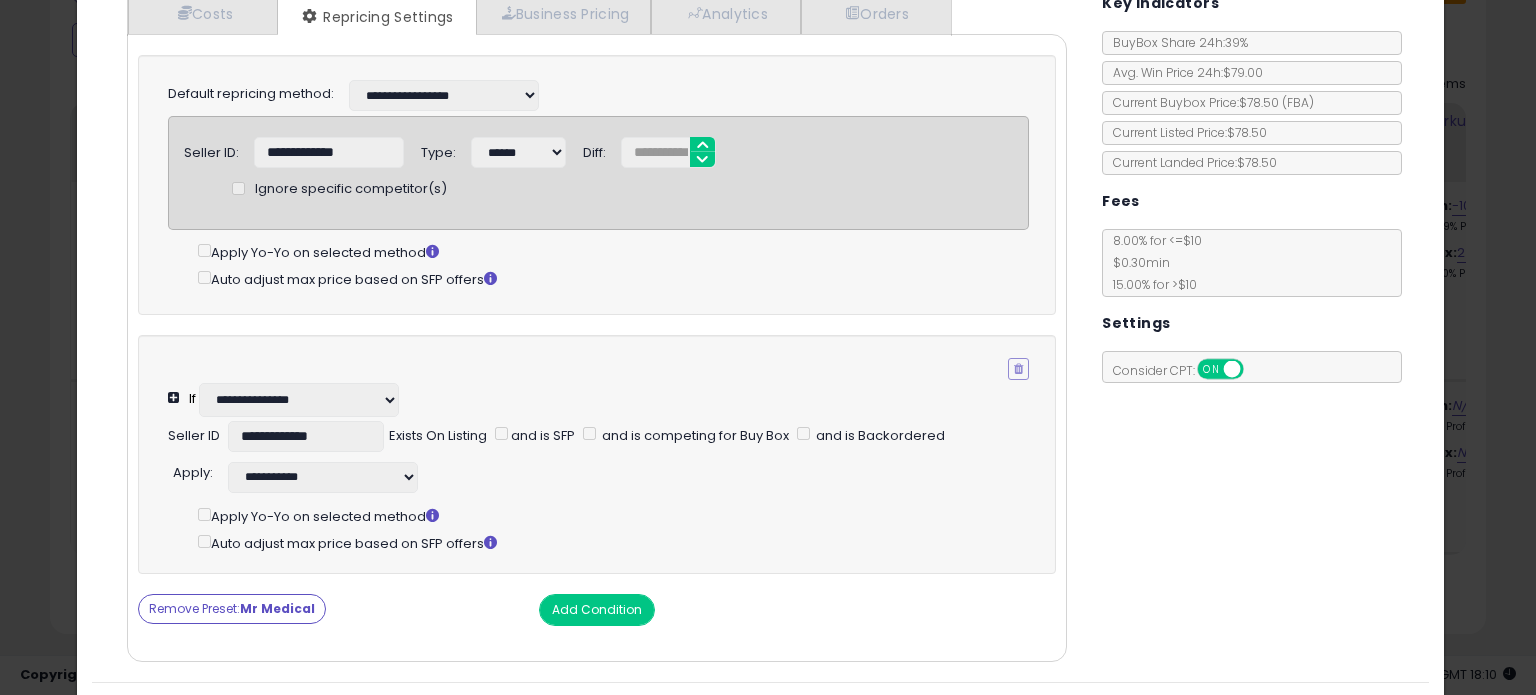 scroll, scrollTop: 200, scrollLeft: 0, axis: vertical 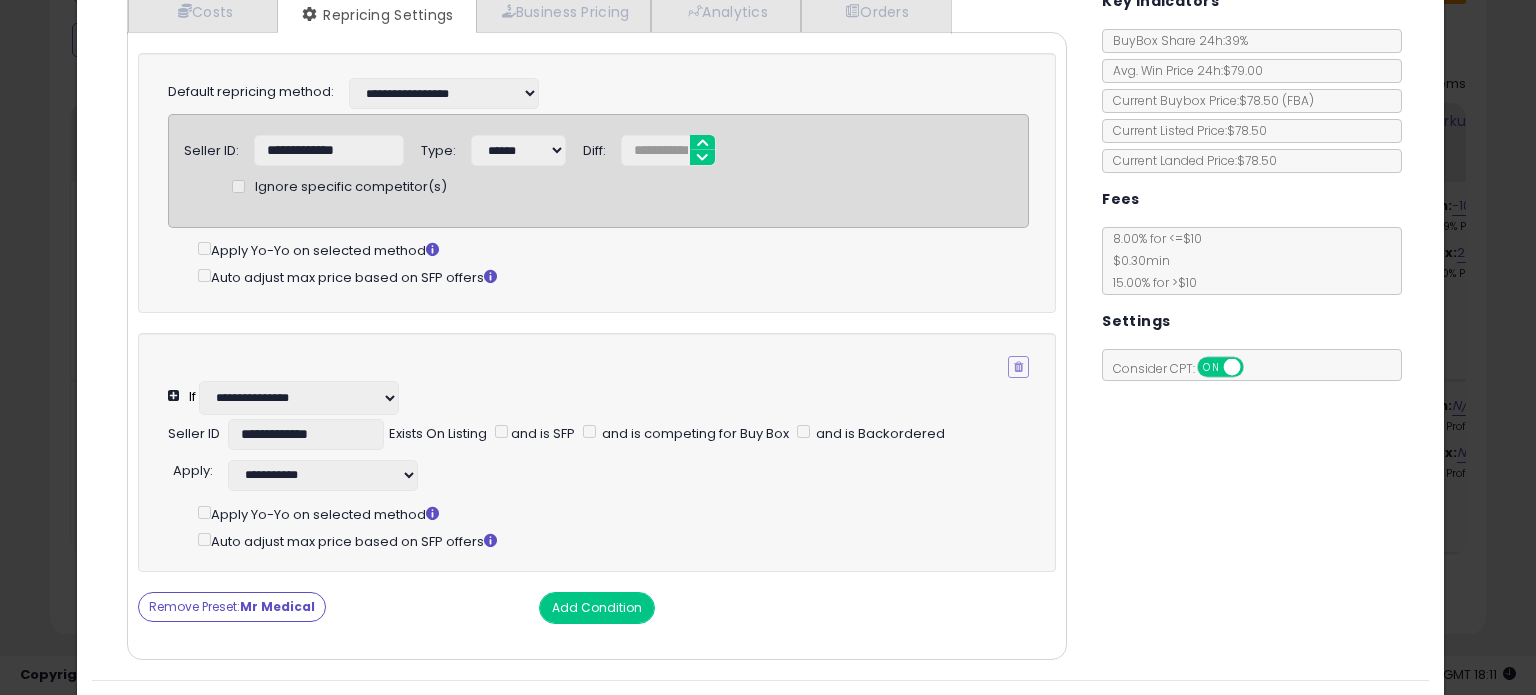 click on "**********" at bounding box center (621, 91) 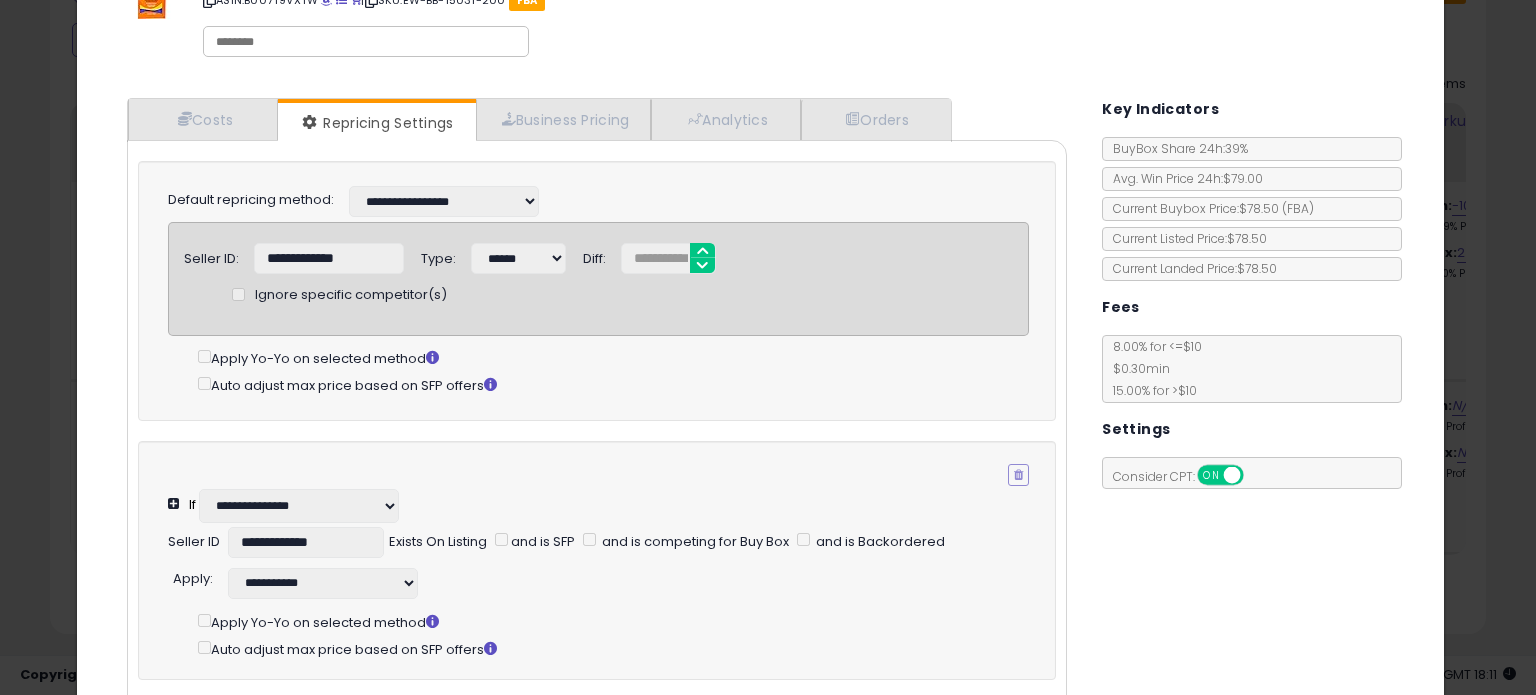 scroll, scrollTop: 0, scrollLeft: 0, axis: both 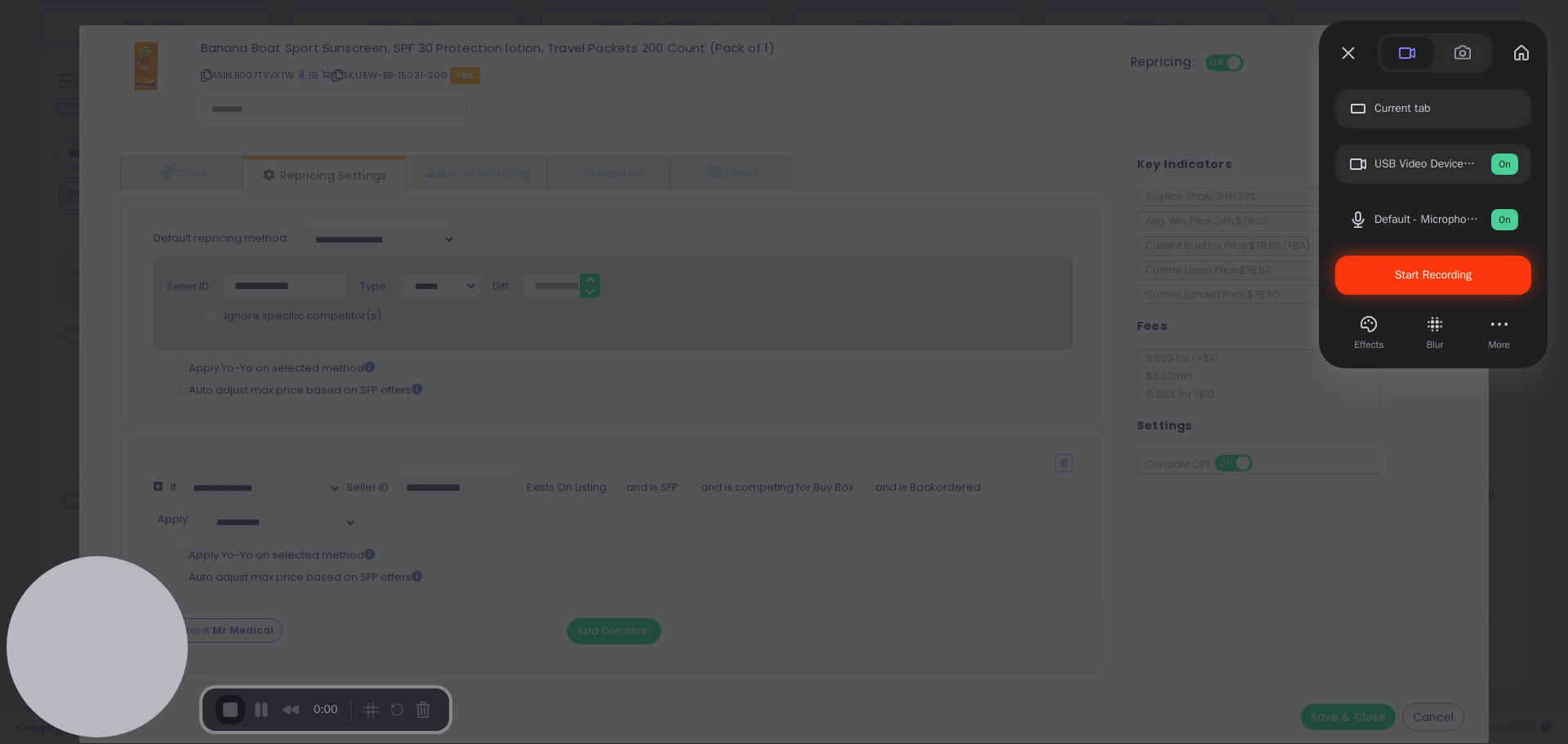 click on "Start Recording" at bounding box center [1433, 275] 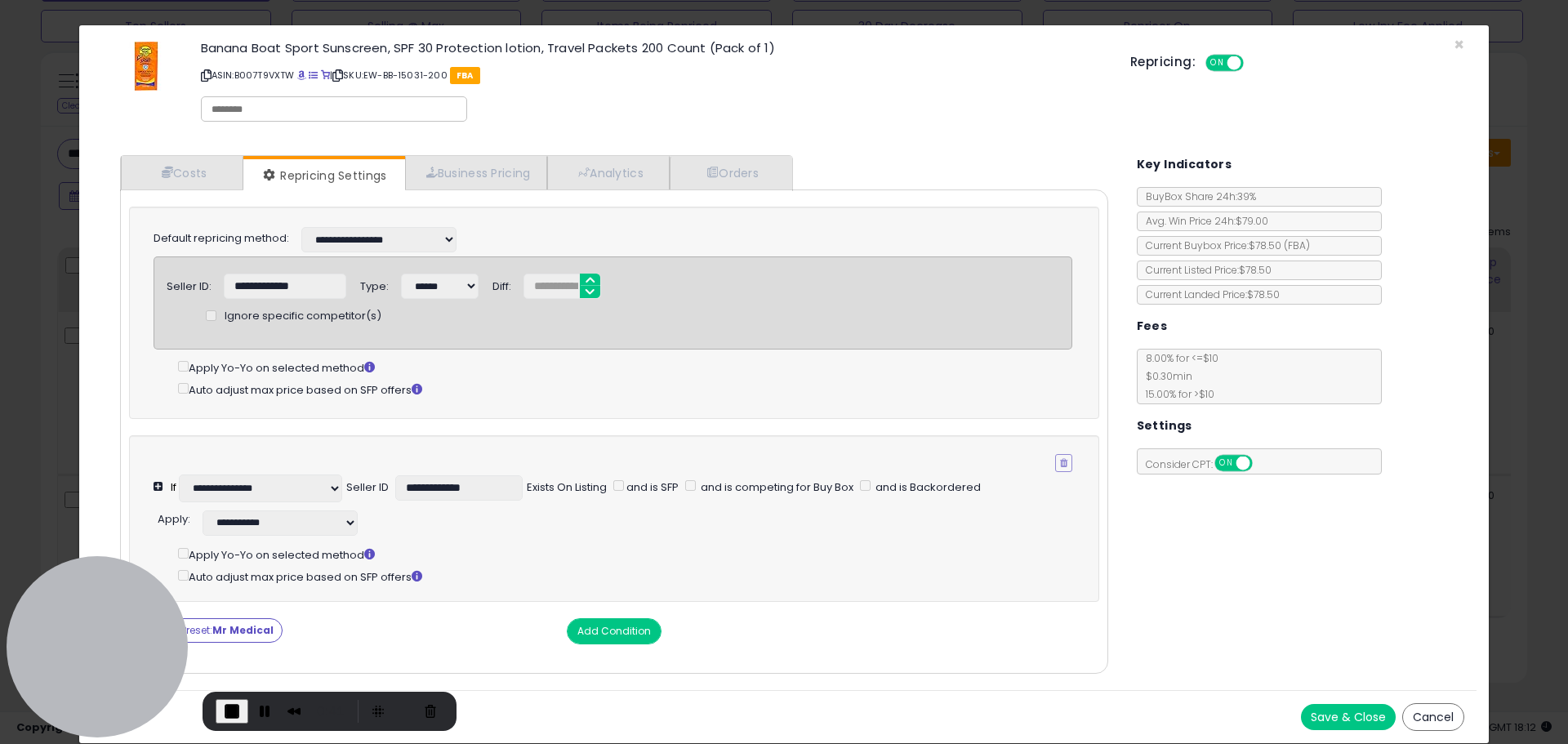 scroll, scrollTop: 11, scrollLeft: 0, axis: vertical 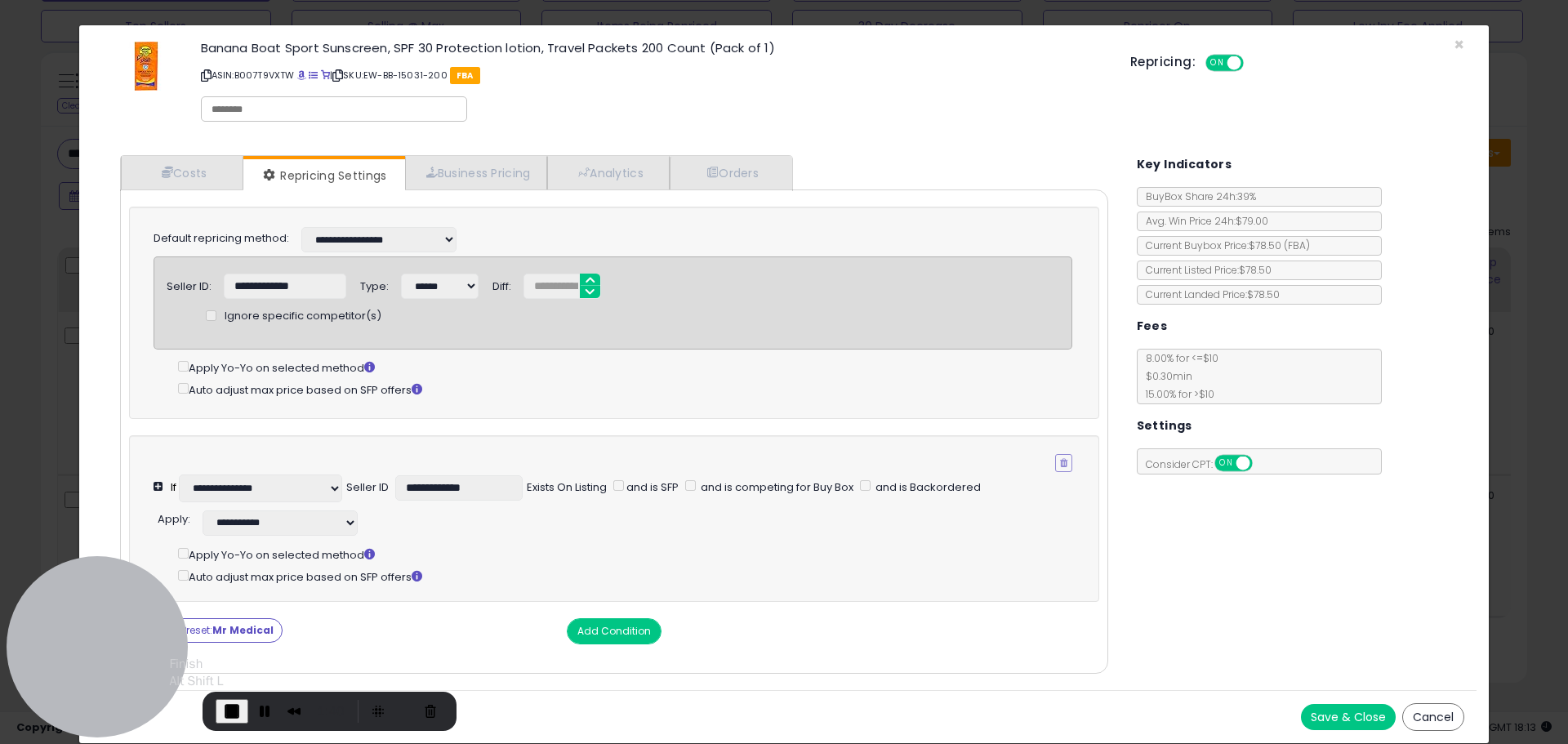 click at bounding box center [232, 711] 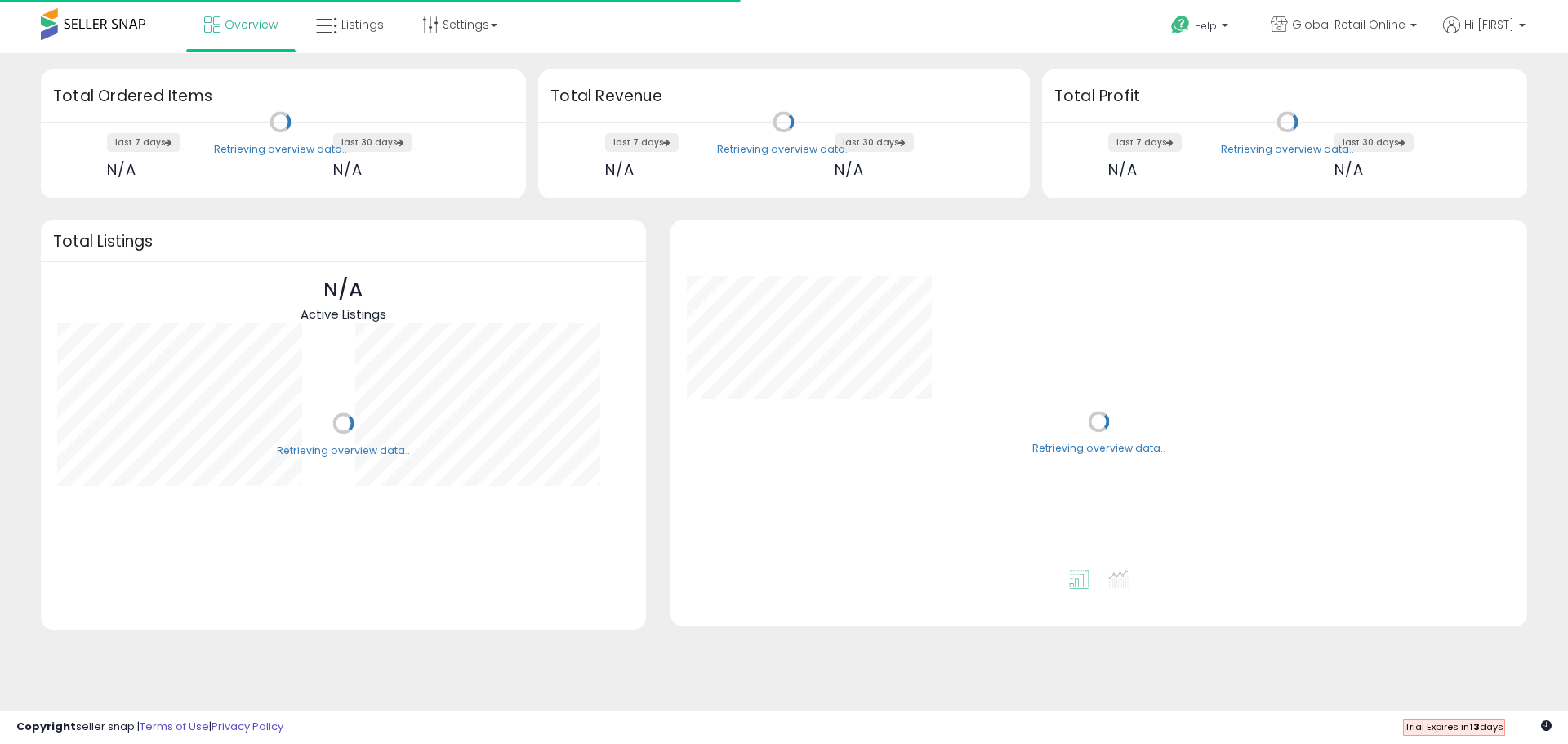 scroll, scrollTop: 0, scrollLeft: 0, axis: both 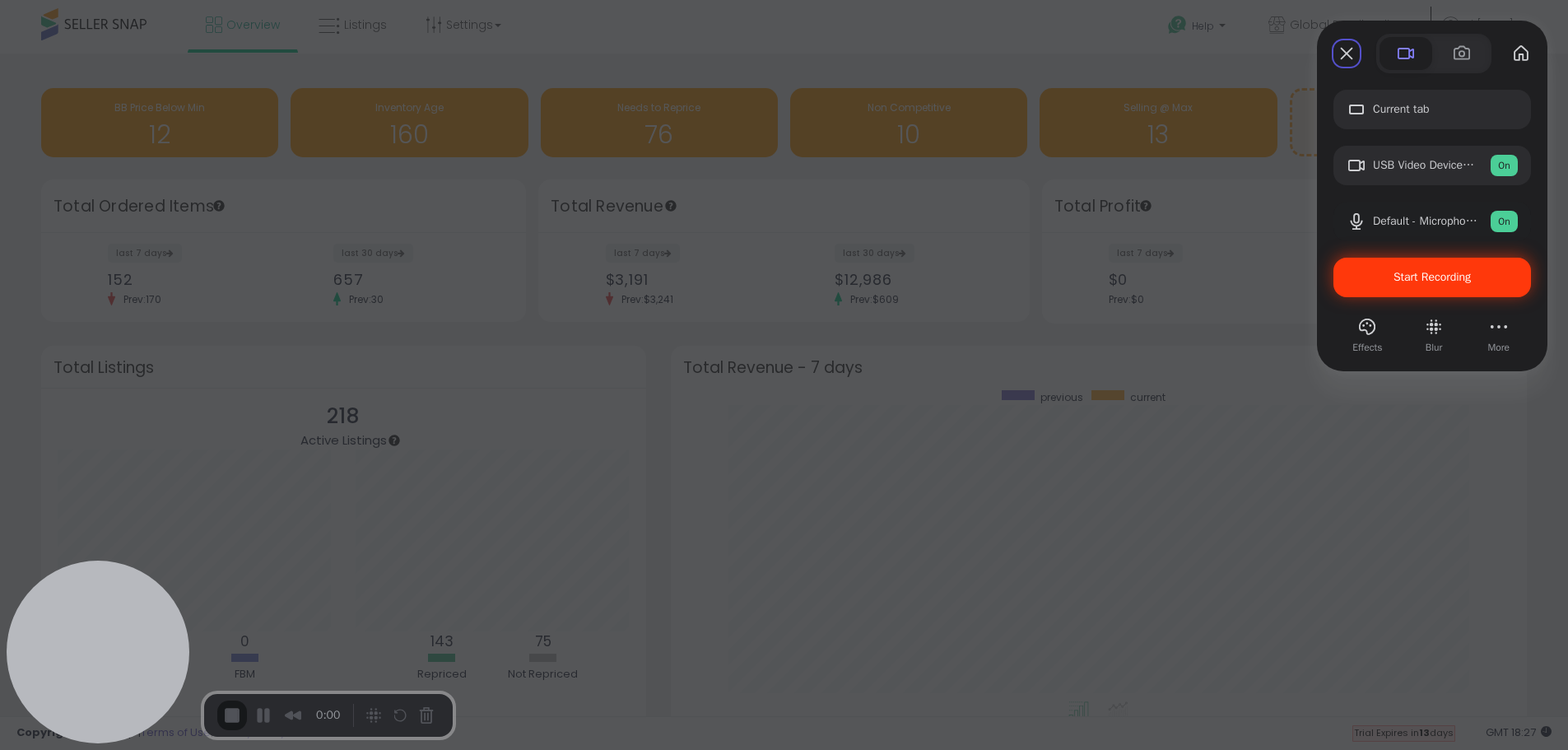 click on "Start Recording" at bounding box center [1432, 277] 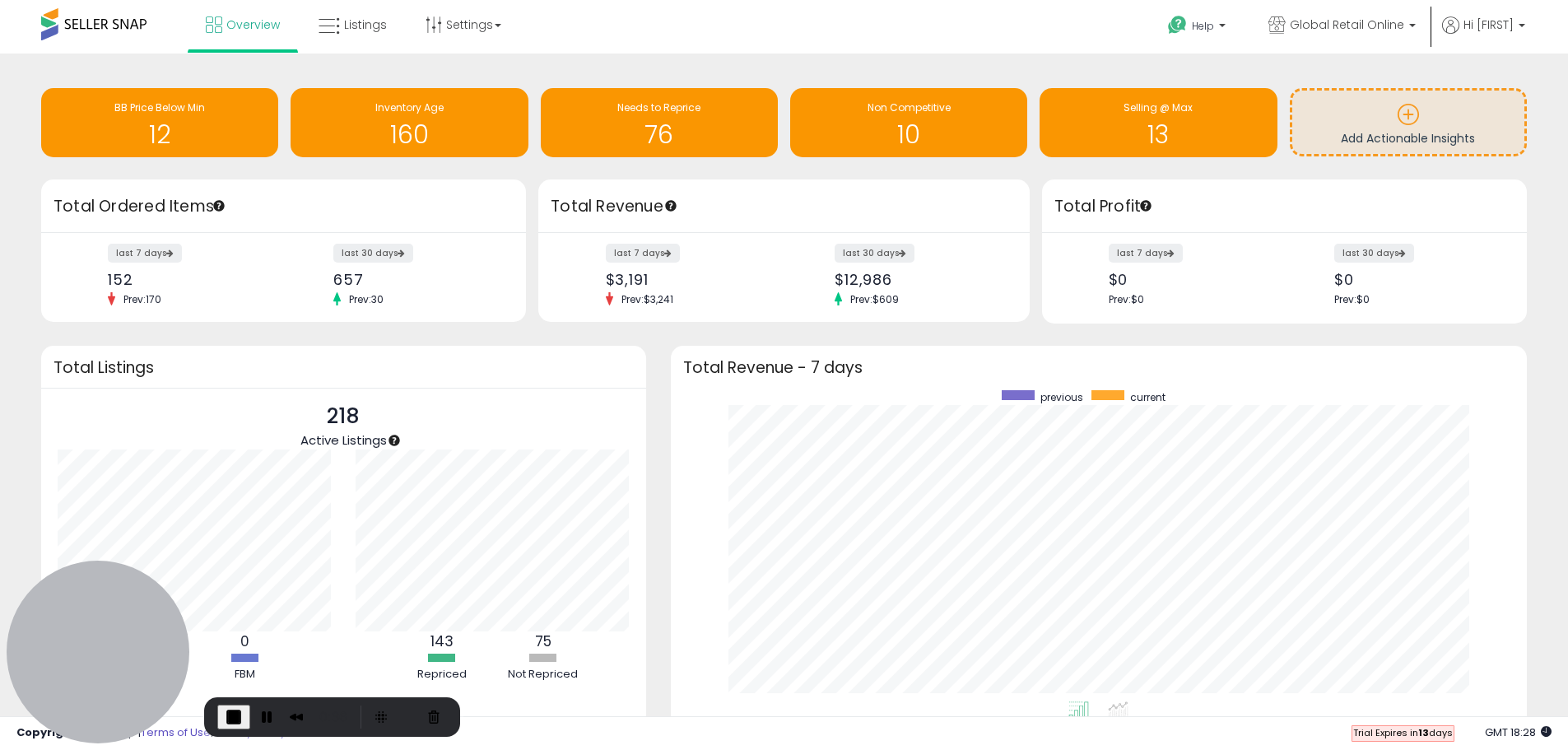 drag, startPoint x: 1459, startPoint y: 170, endPoint x: 1439, endPoint y: 170, distance: 20 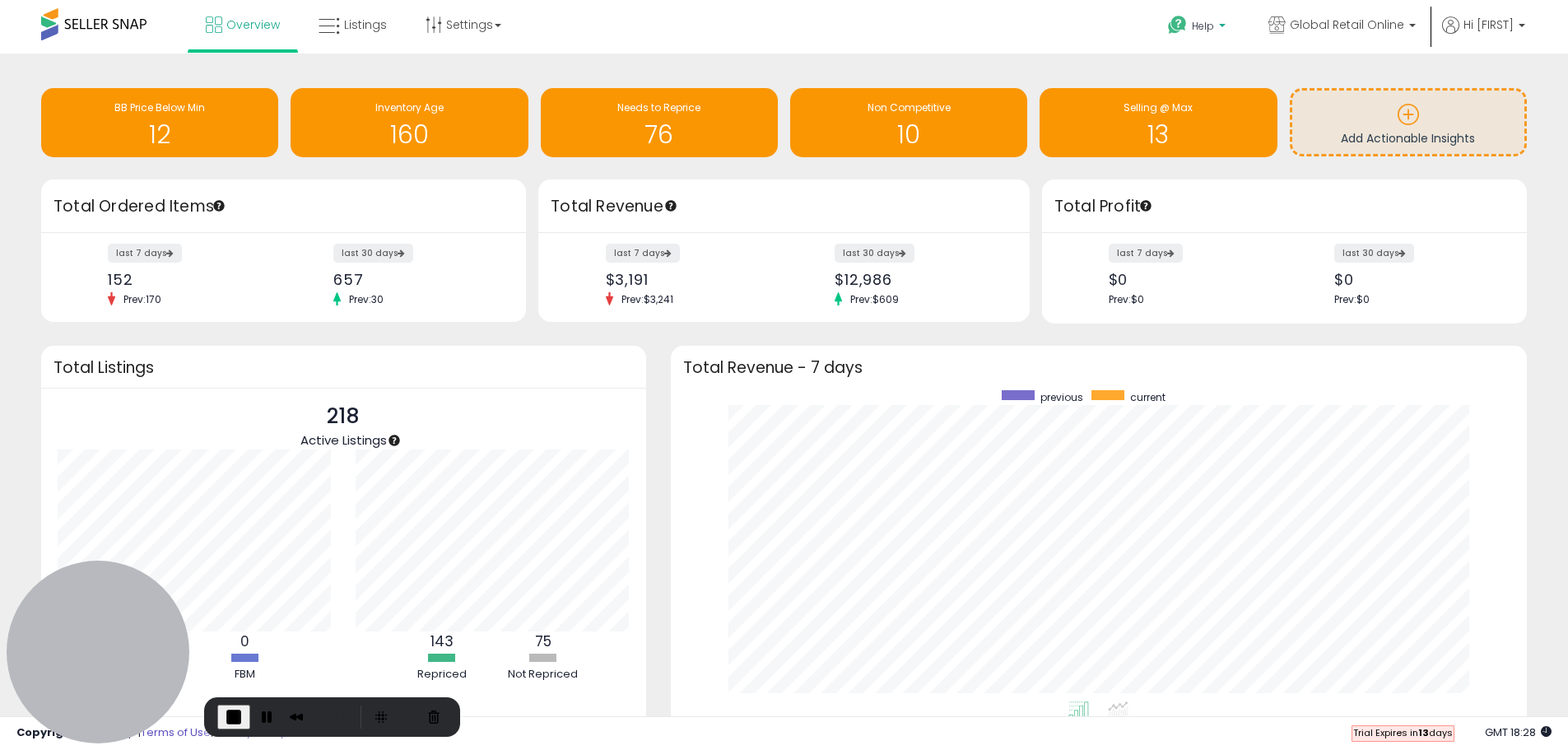 click on "Help" at bounding box center (1198, 28) 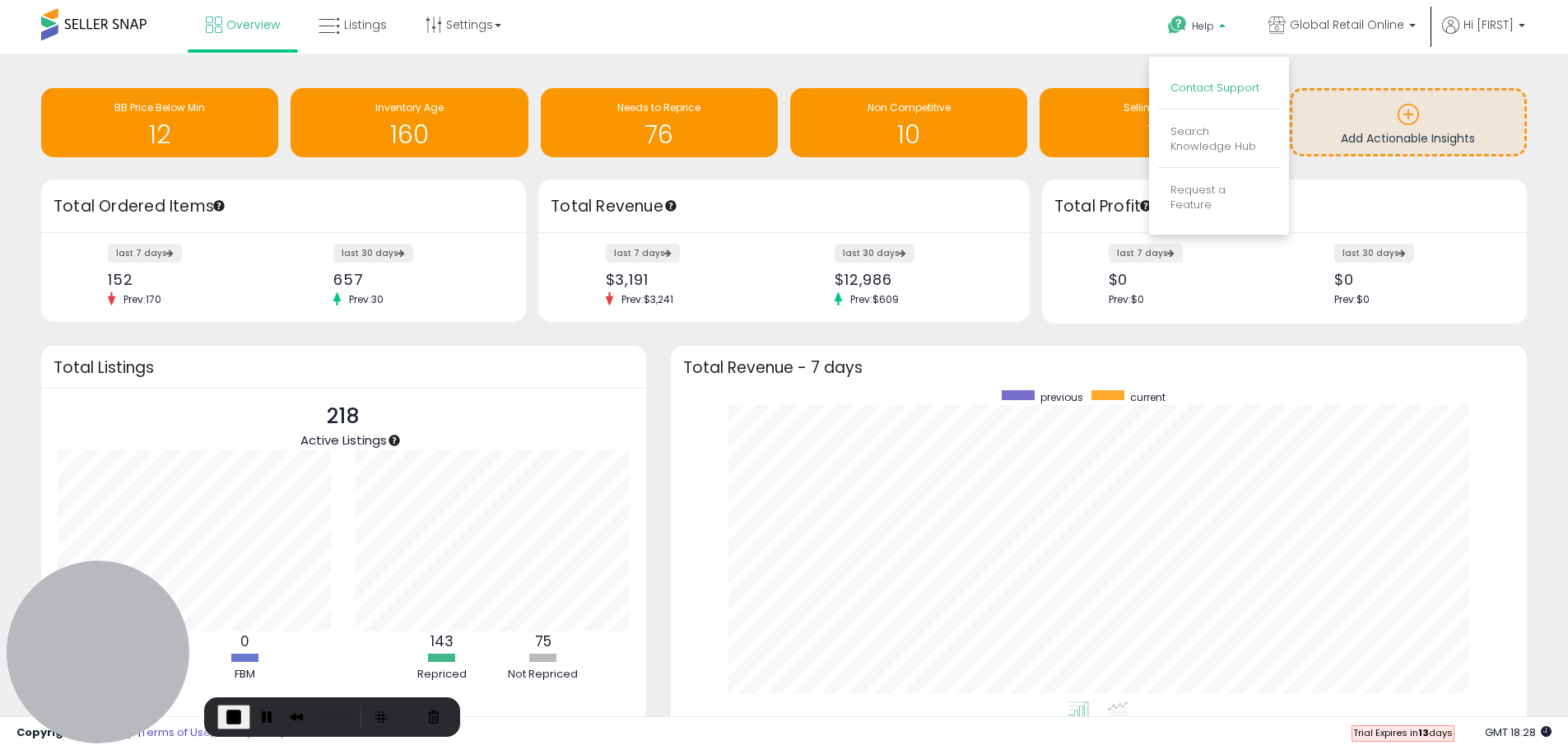 click on "Contact Support" at bounding box center (1215, 87) 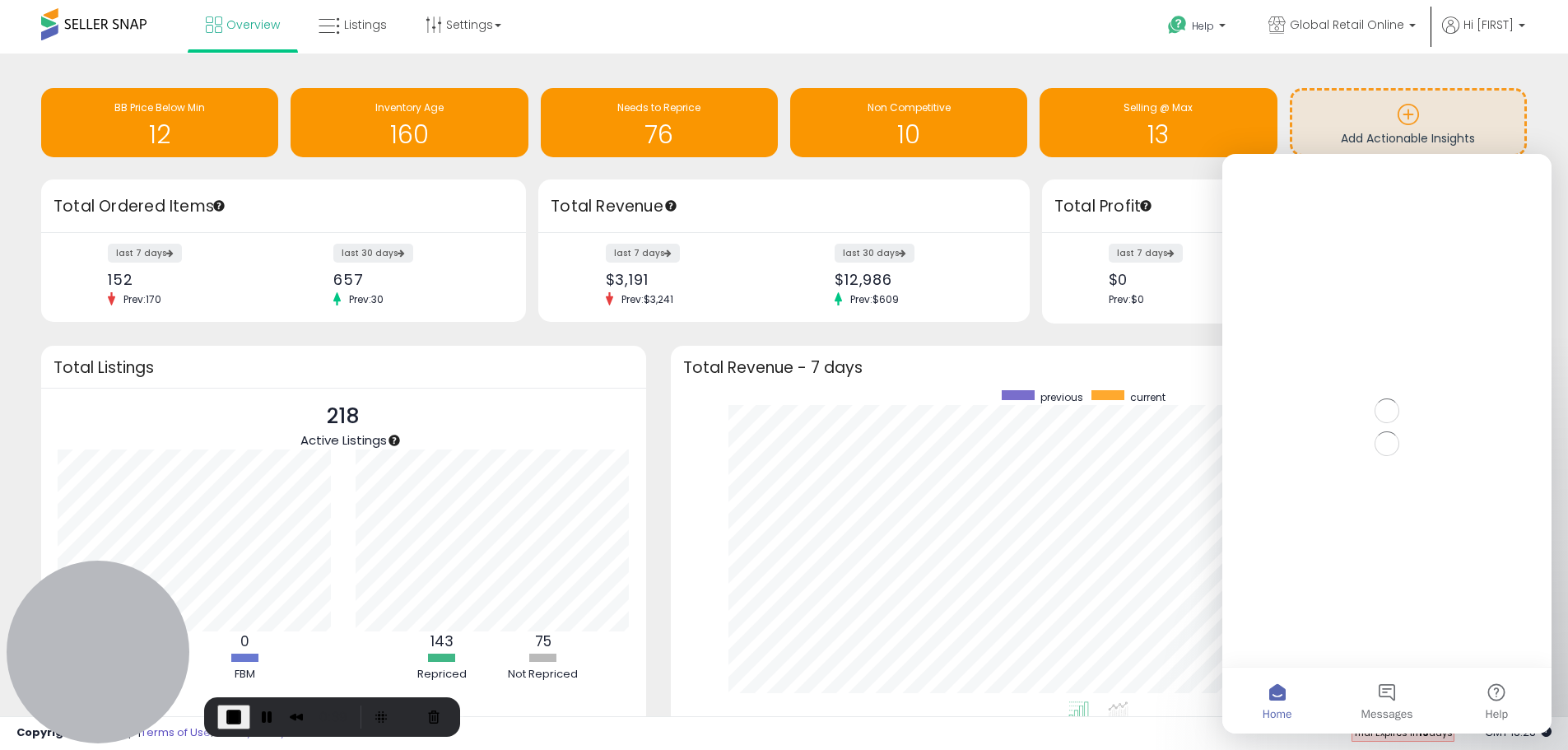 scroll, scrollTop: 0, scrollLeft: 0, axis: both 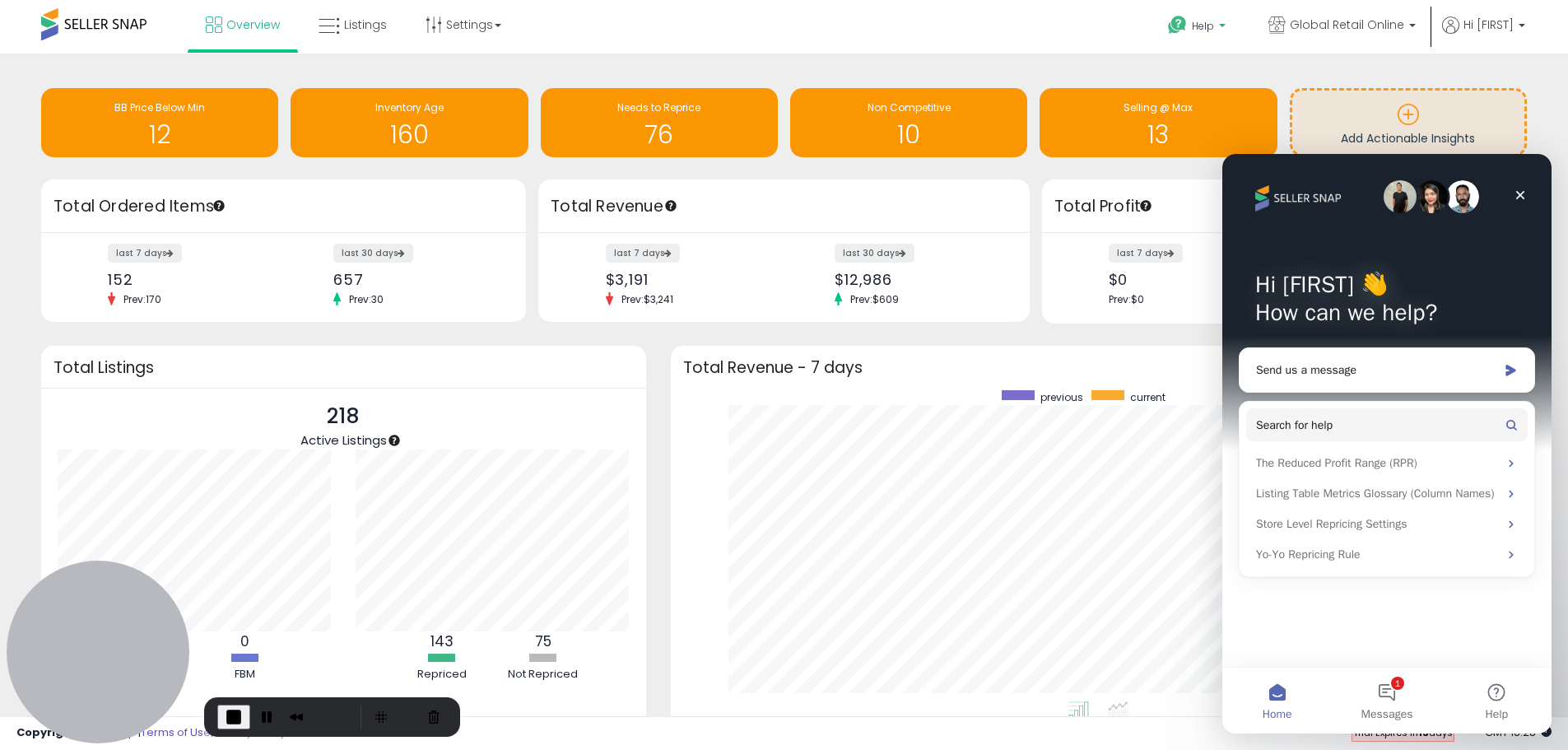 click on "Help" at bounding box center (1198, 28) 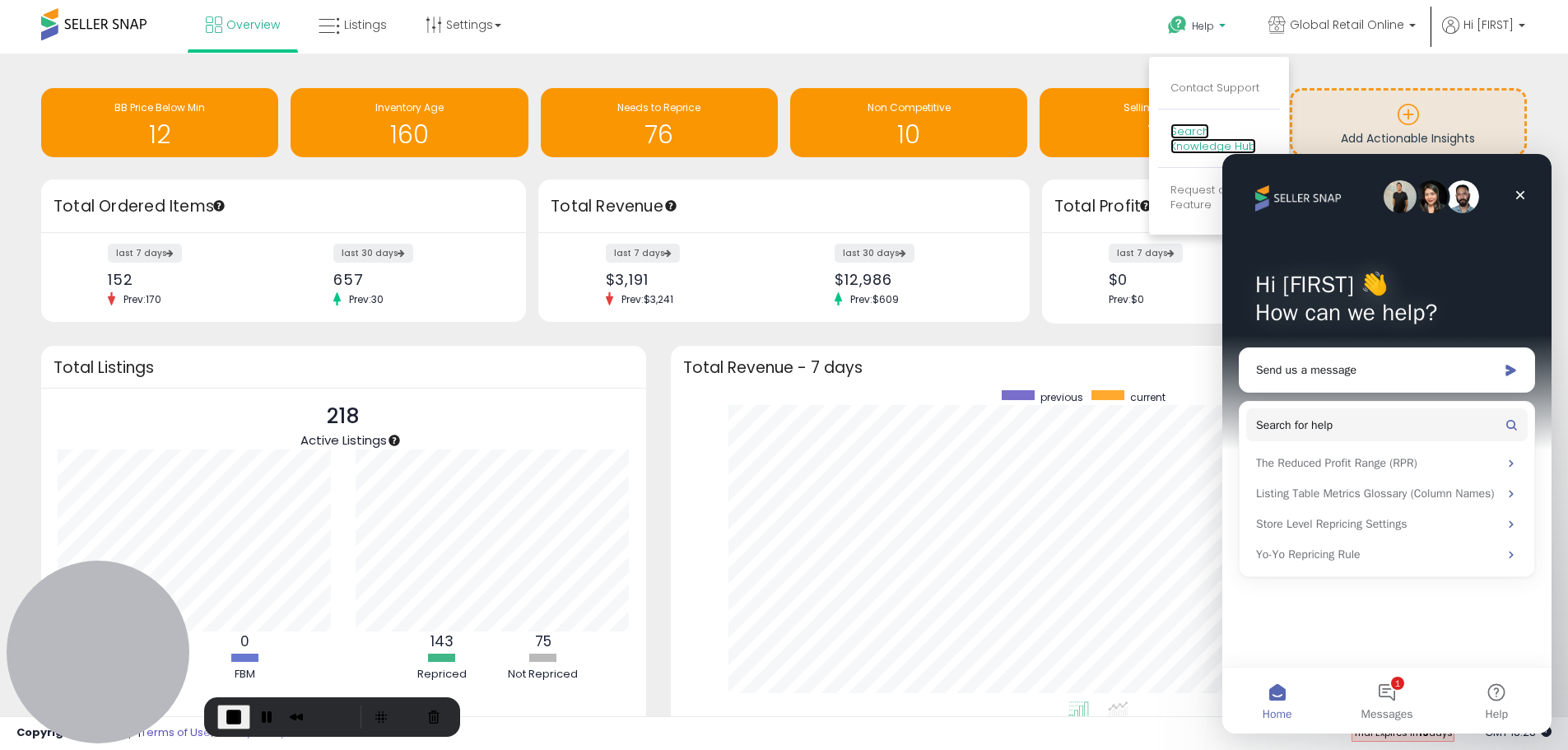 click on "Search Knowledge Hub" at bounding box center [1213, 139] 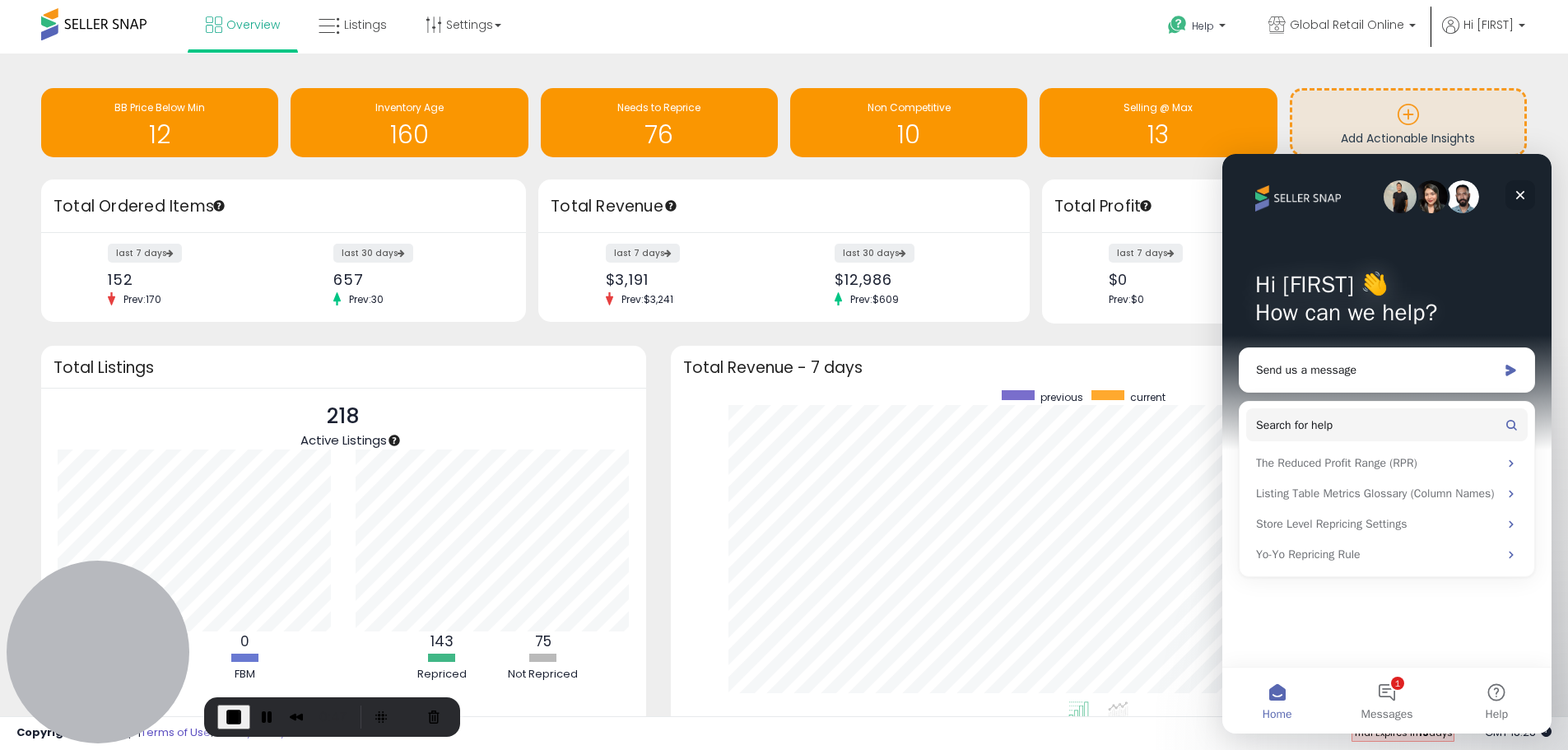 click at bounding box center [1520, 195] 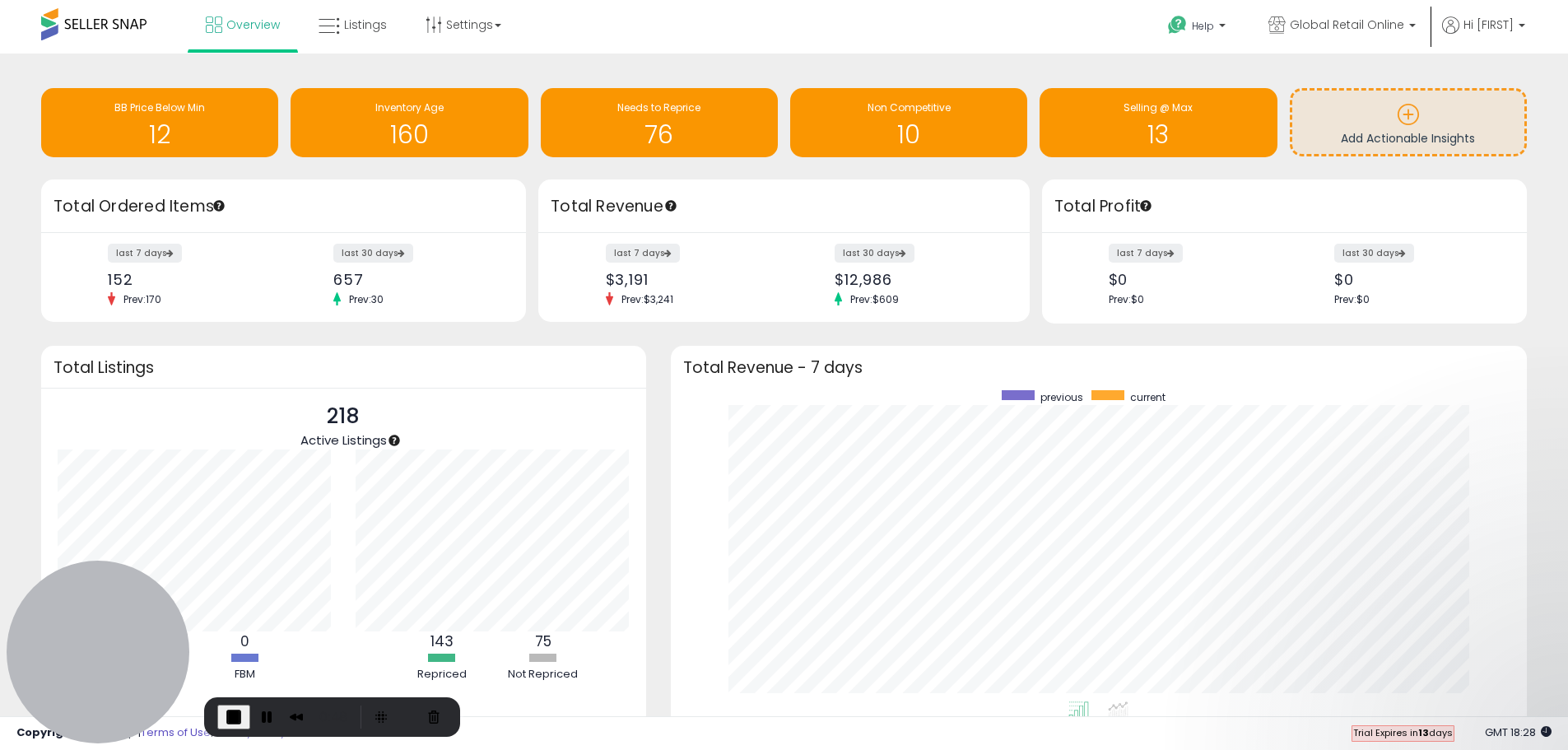 scroll, scrollTop: 0, scrollLeft: 0, axis: both 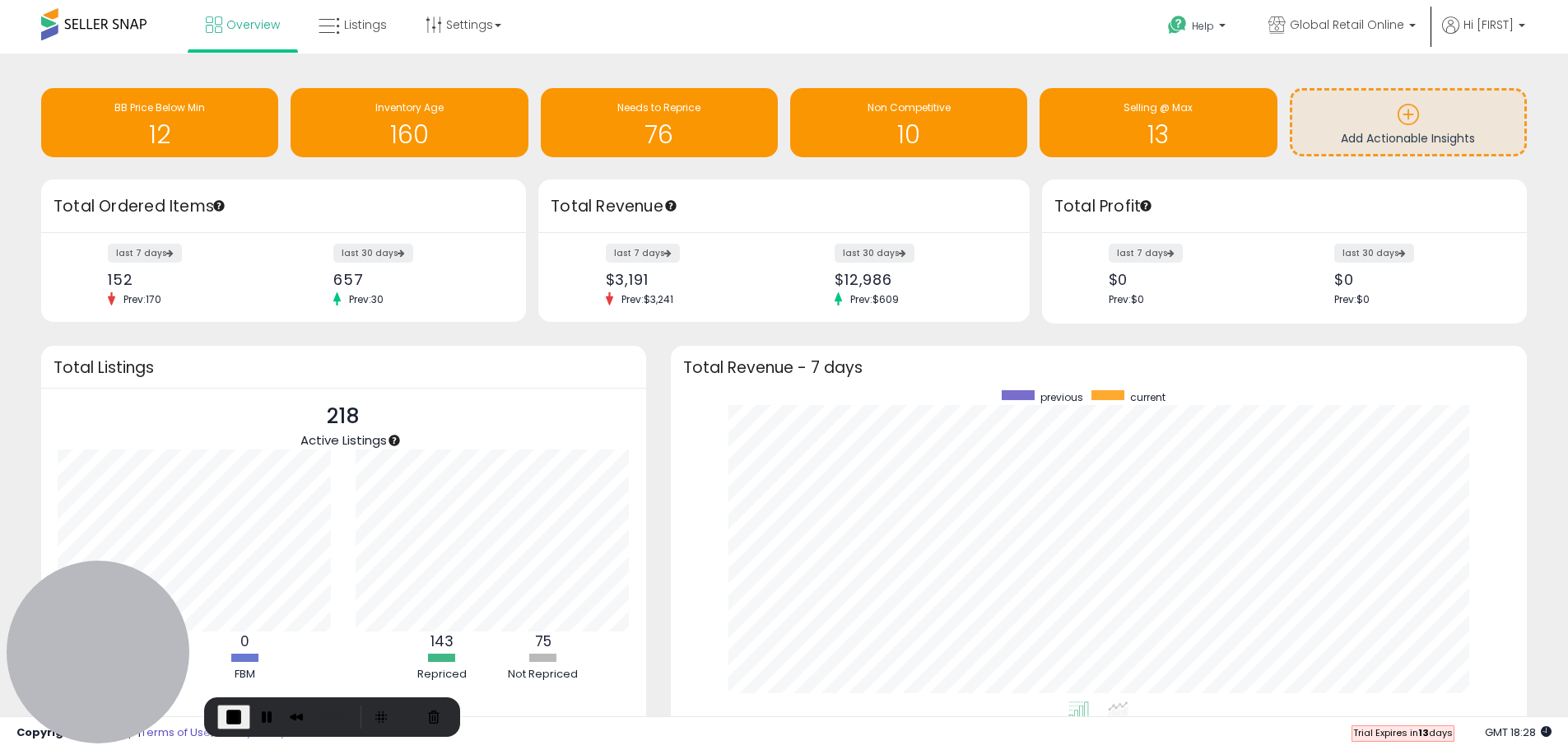 click at bounding box center (234, 717) 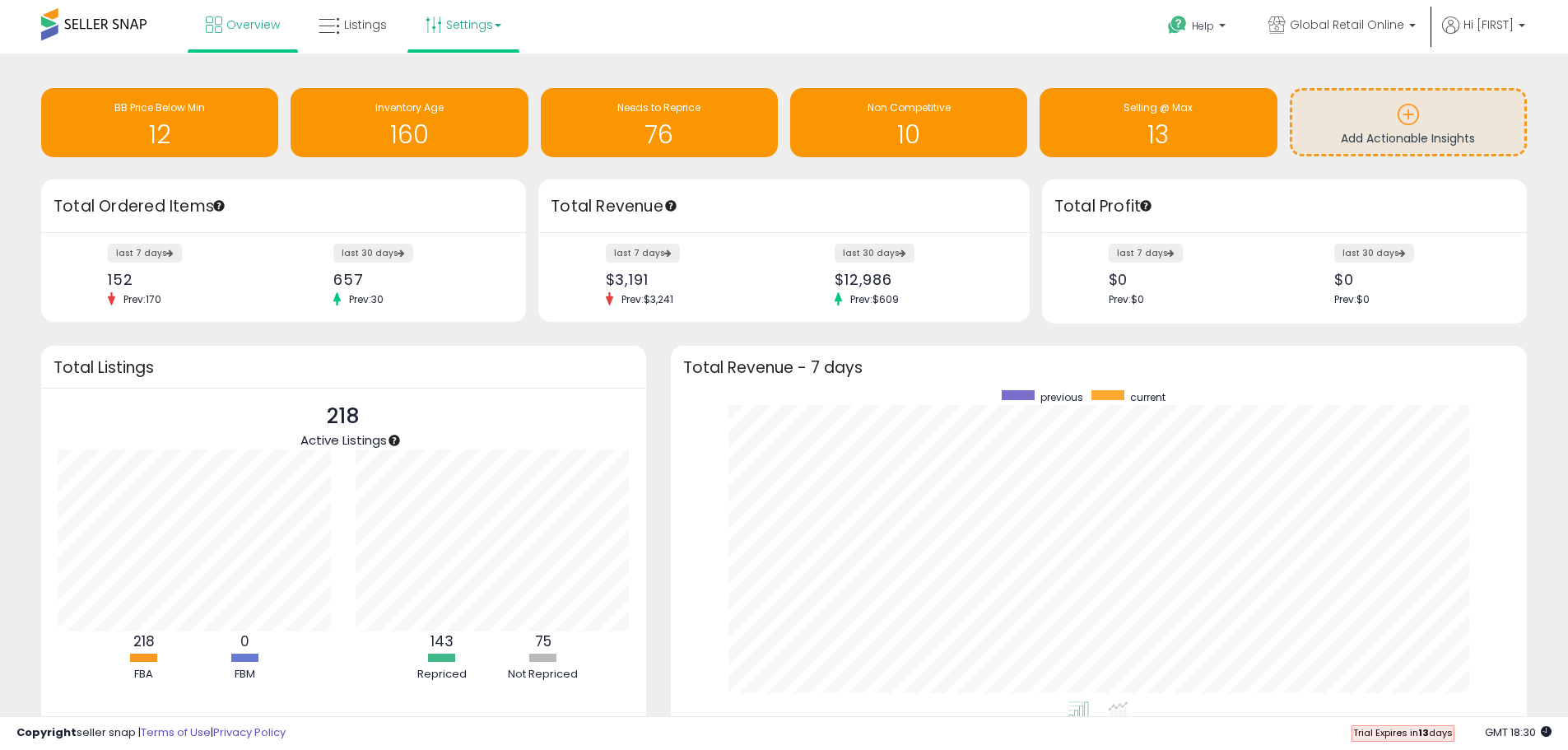 click on "Settings" at bounding box center [463, 25] 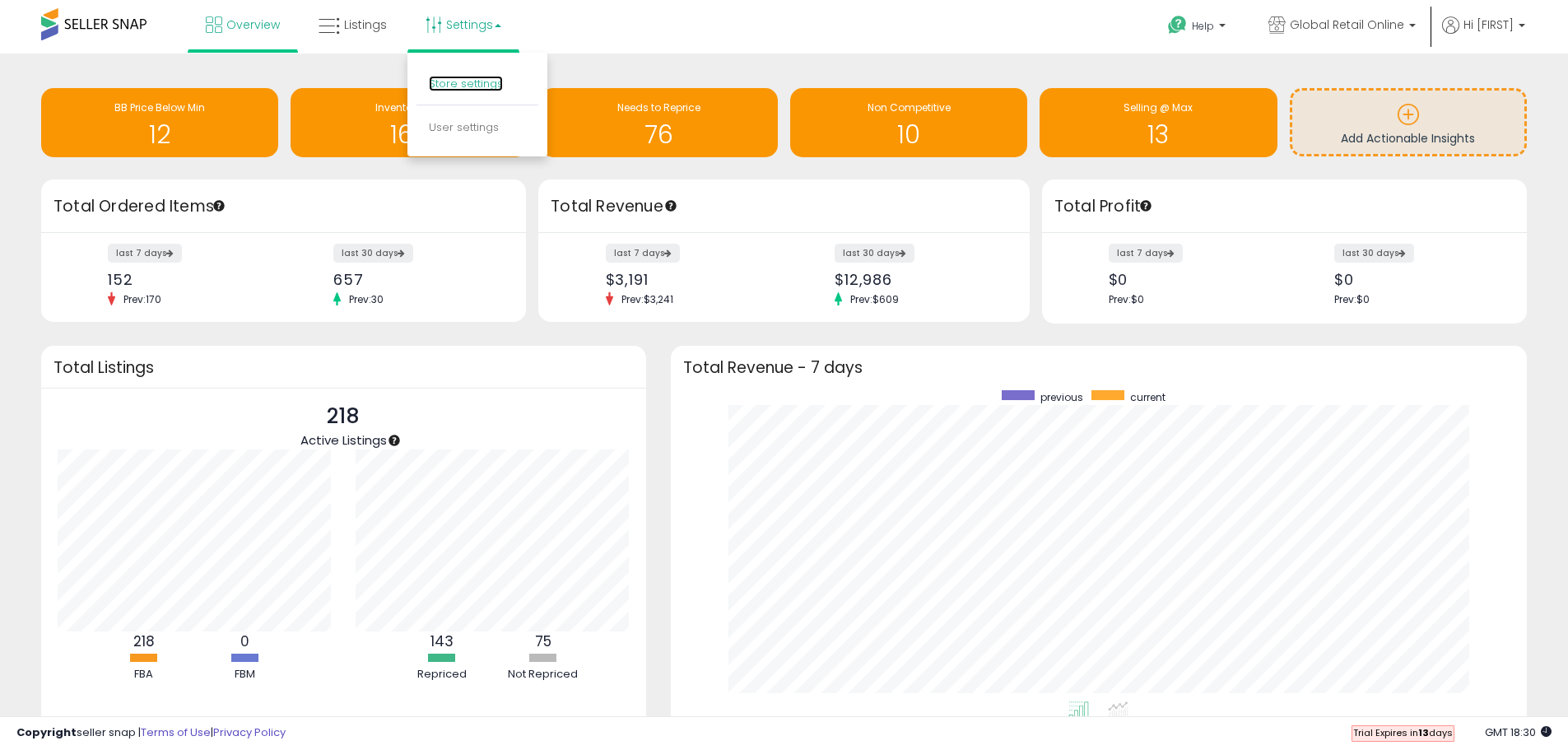 click on "Store
settings" at bounding box center (466, 83) 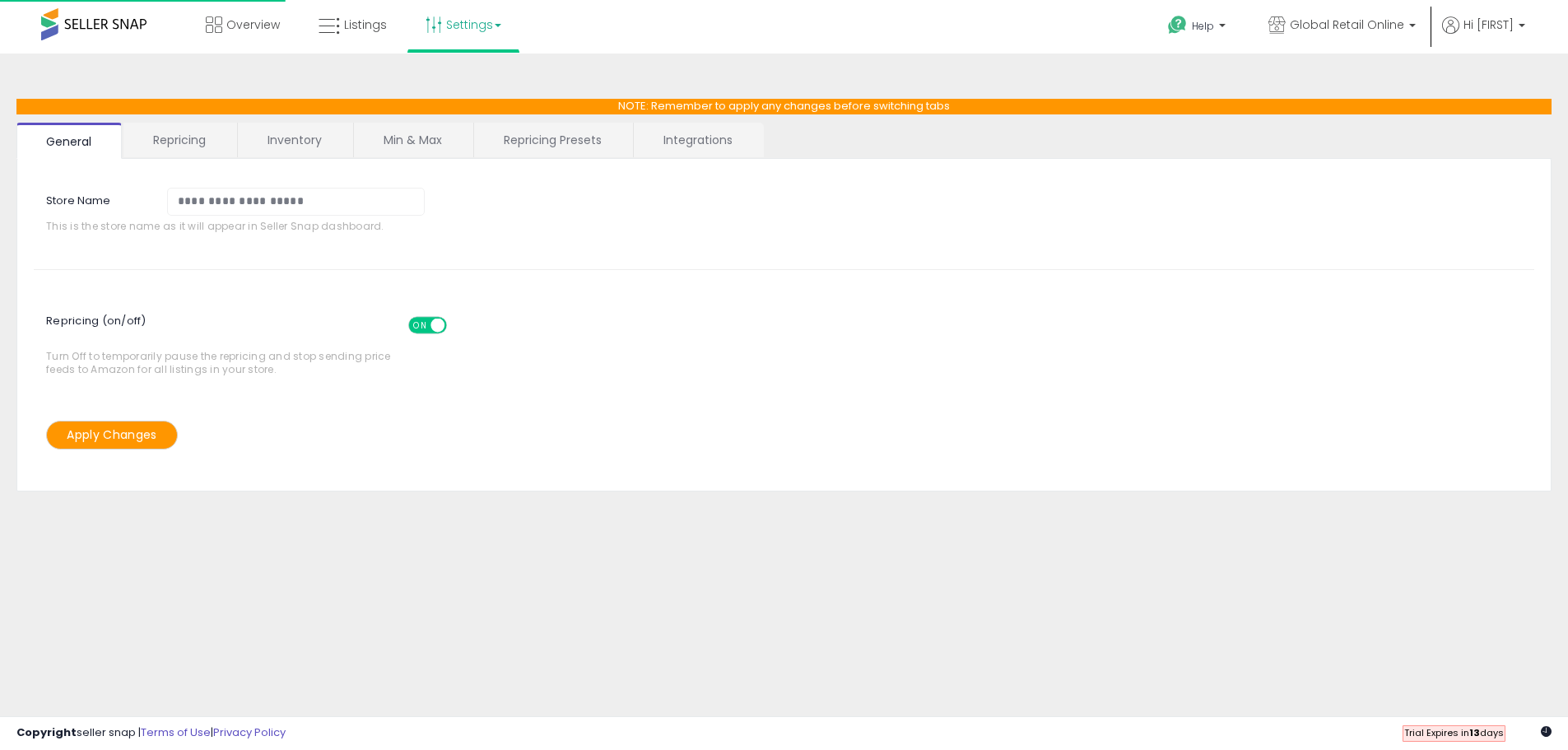 scroll, scrollTop: 0, scrollLeft: 0, axis: both 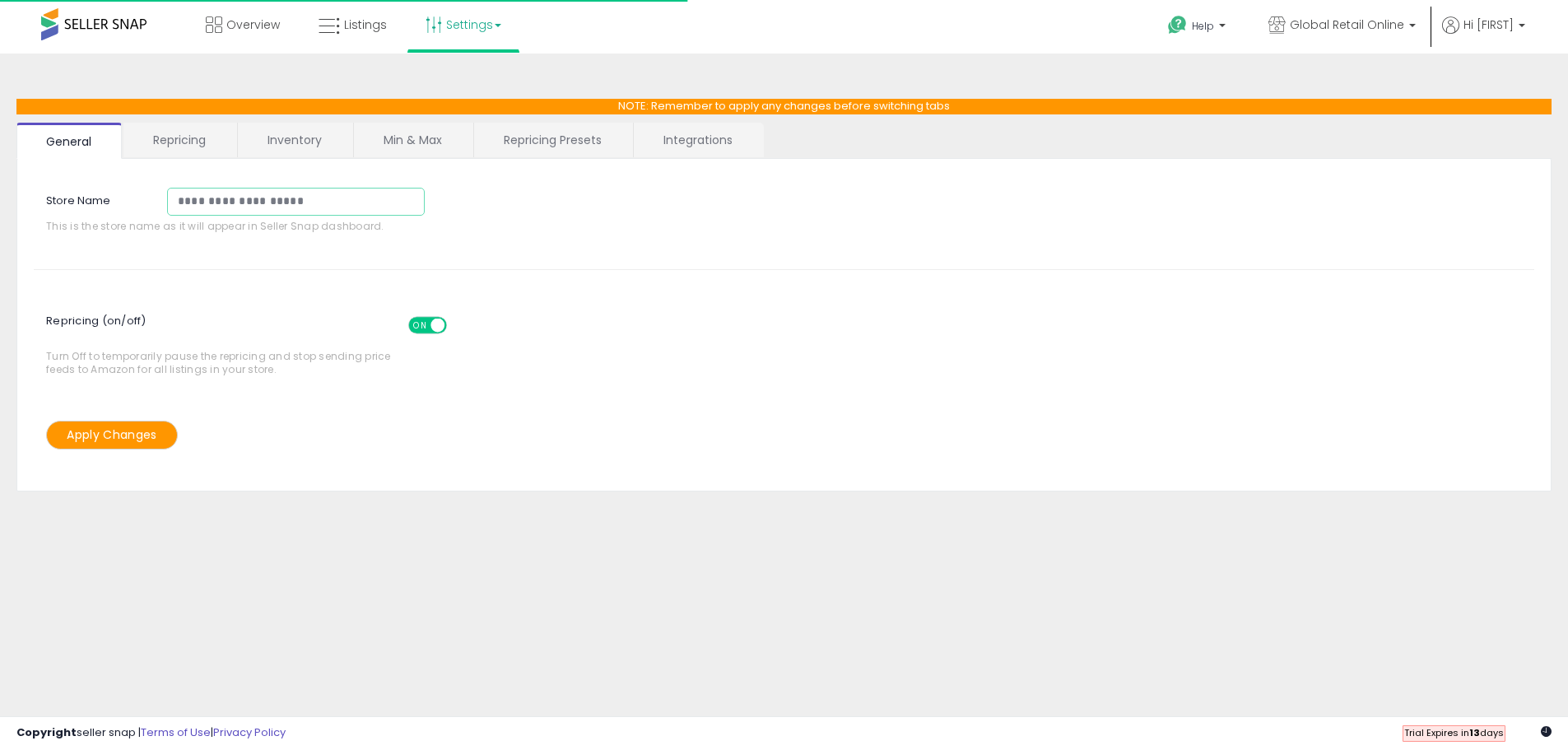 click on "**********" at bounding box center [295, 202] 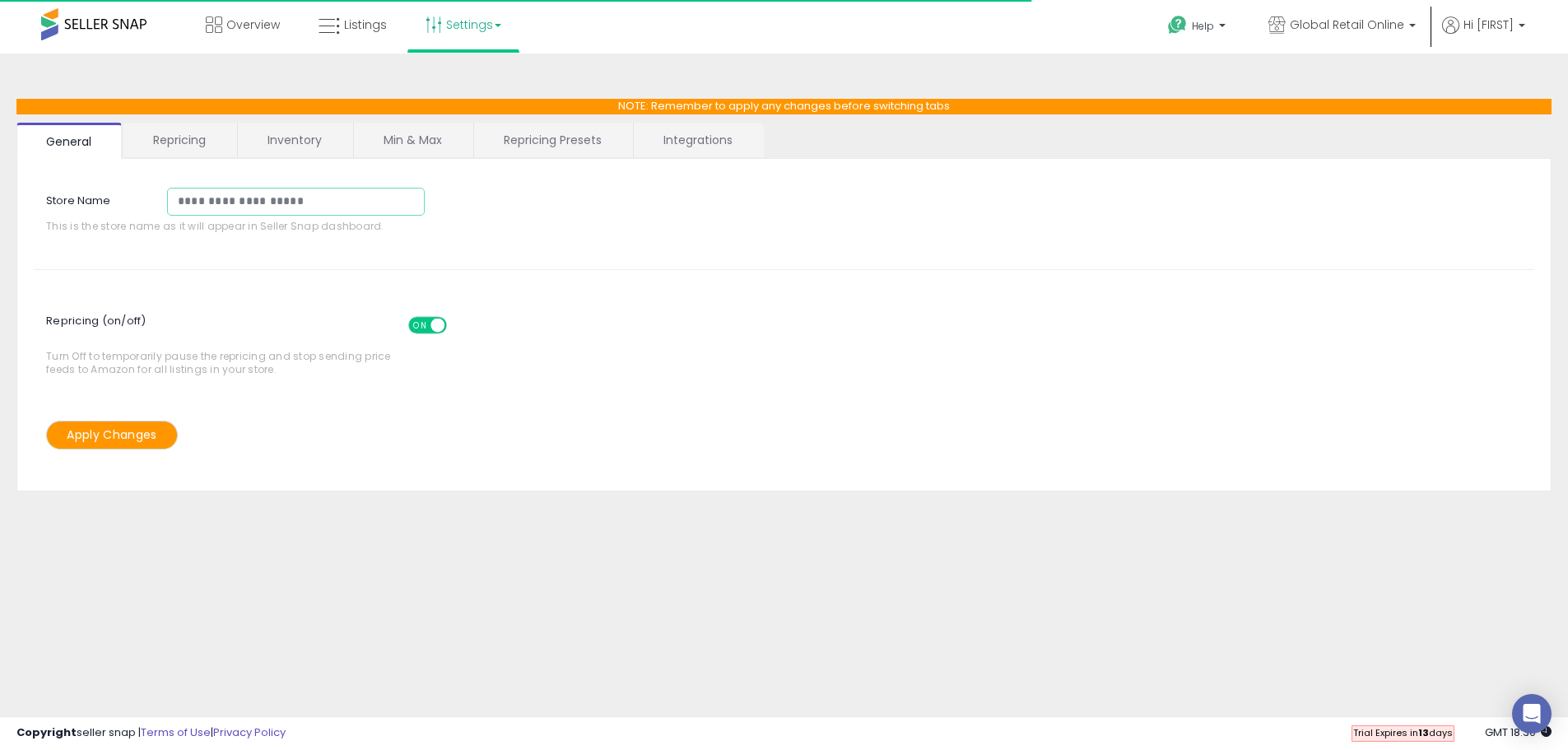 click on "**********" at bounding box center [295, 202] 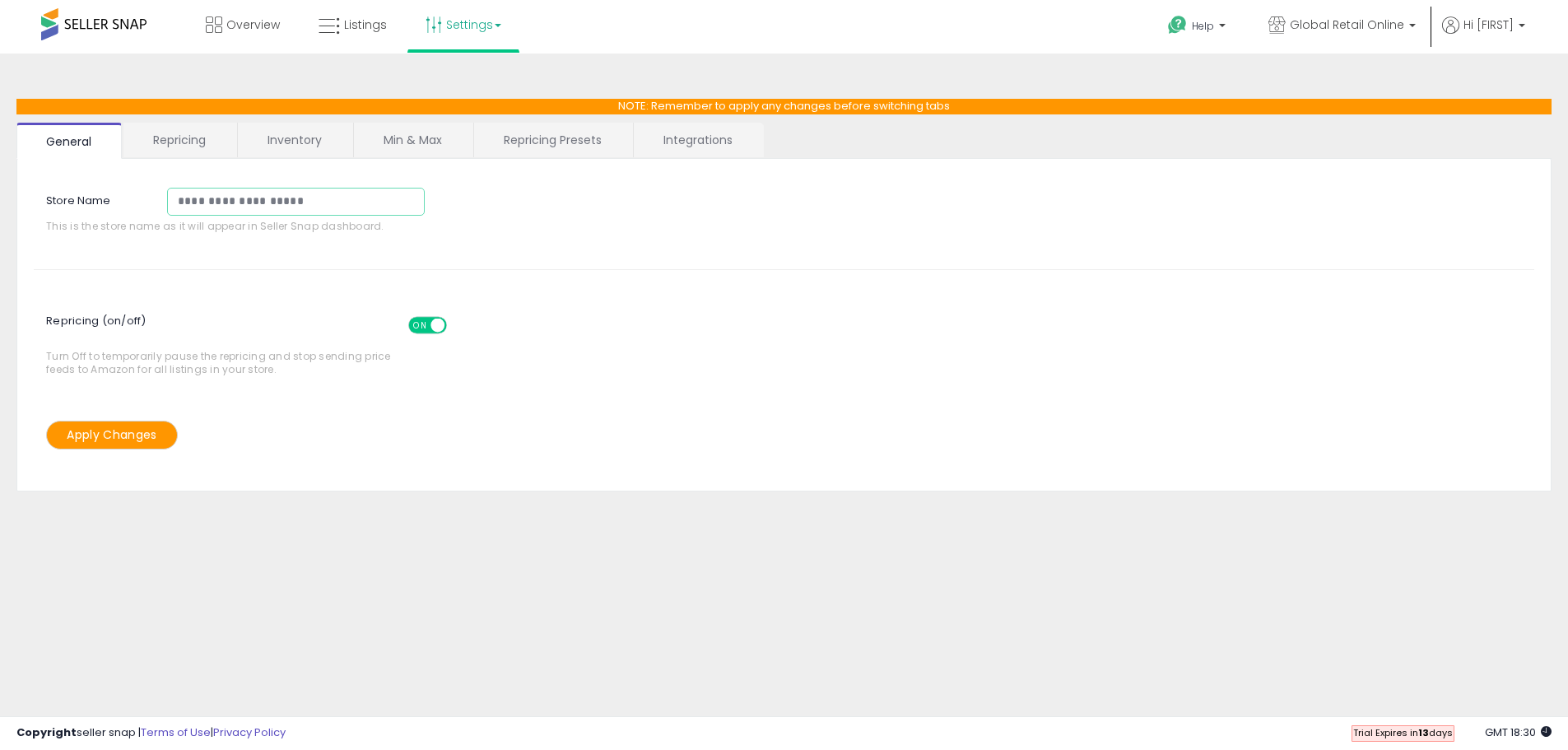 click on "**********" at bounding box center (295, 202) 